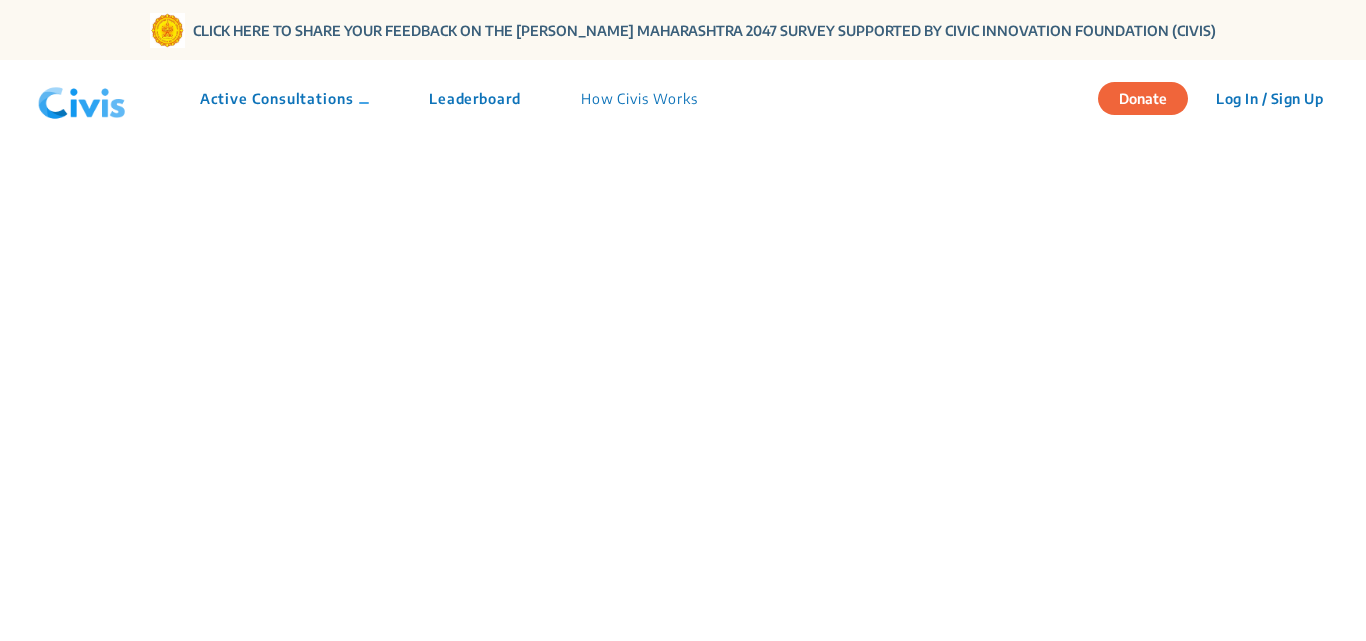 scroll, scrollTop: 0, scrollLeft: 0, axis: both 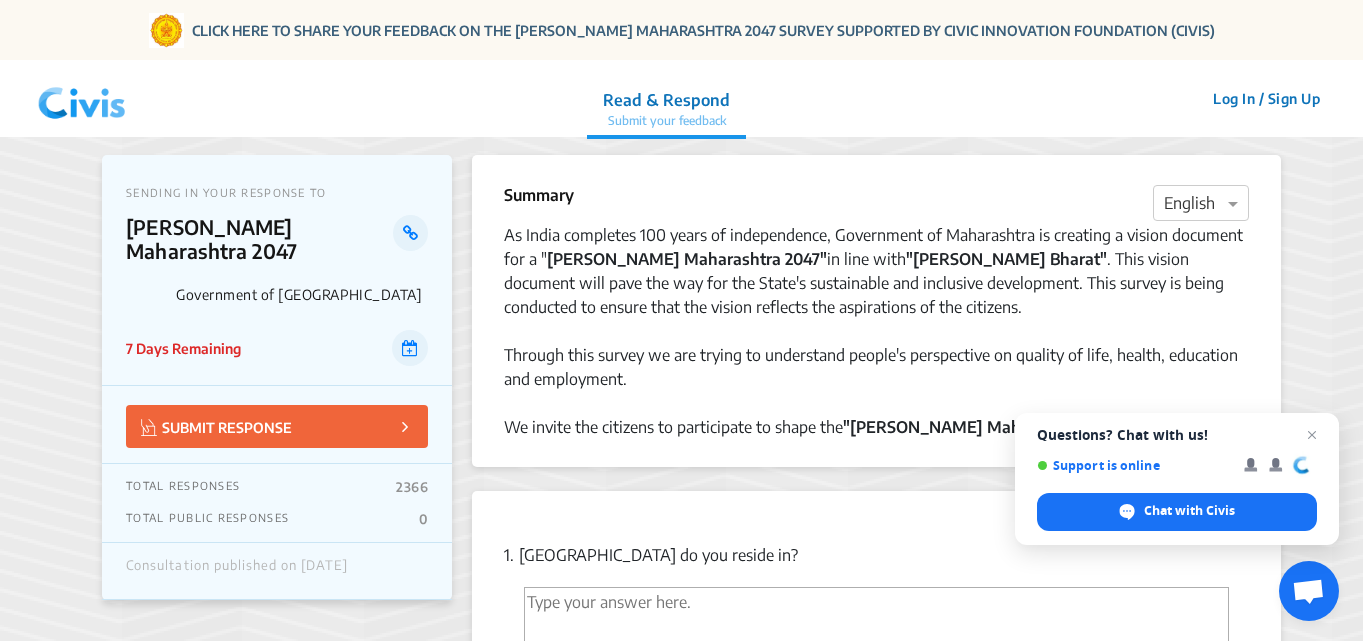 click on "SUBMIT RESPONSE" 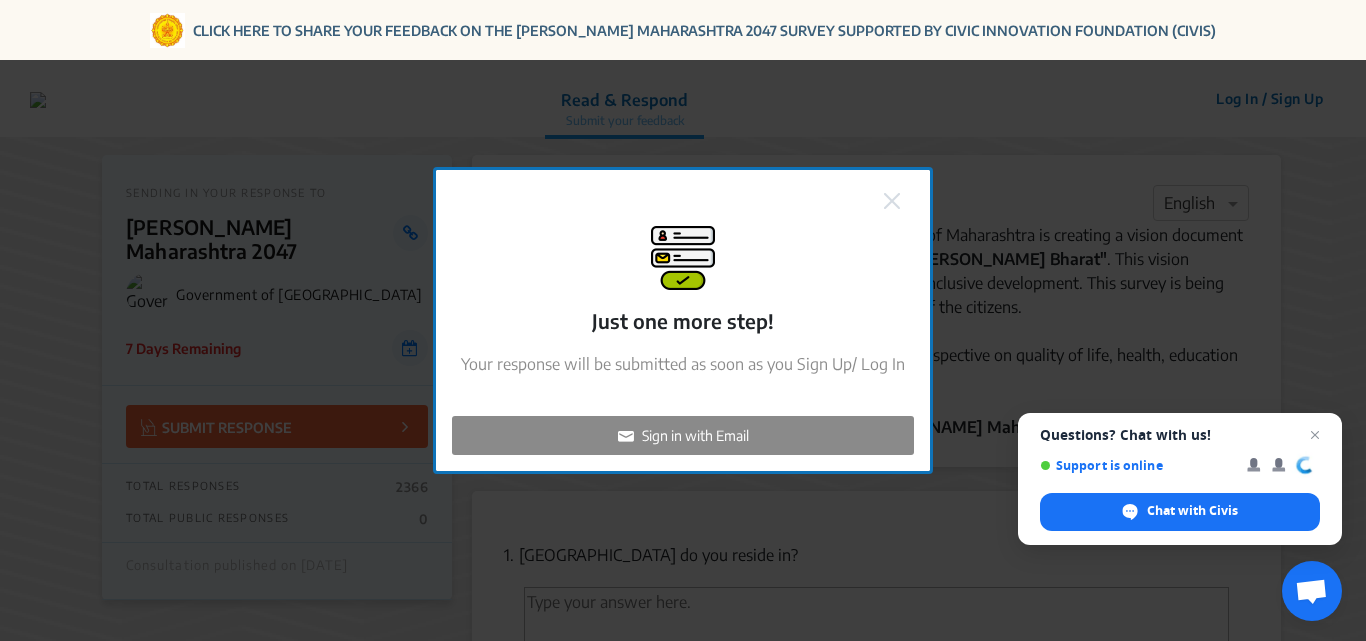 click on "Sign in with Email" 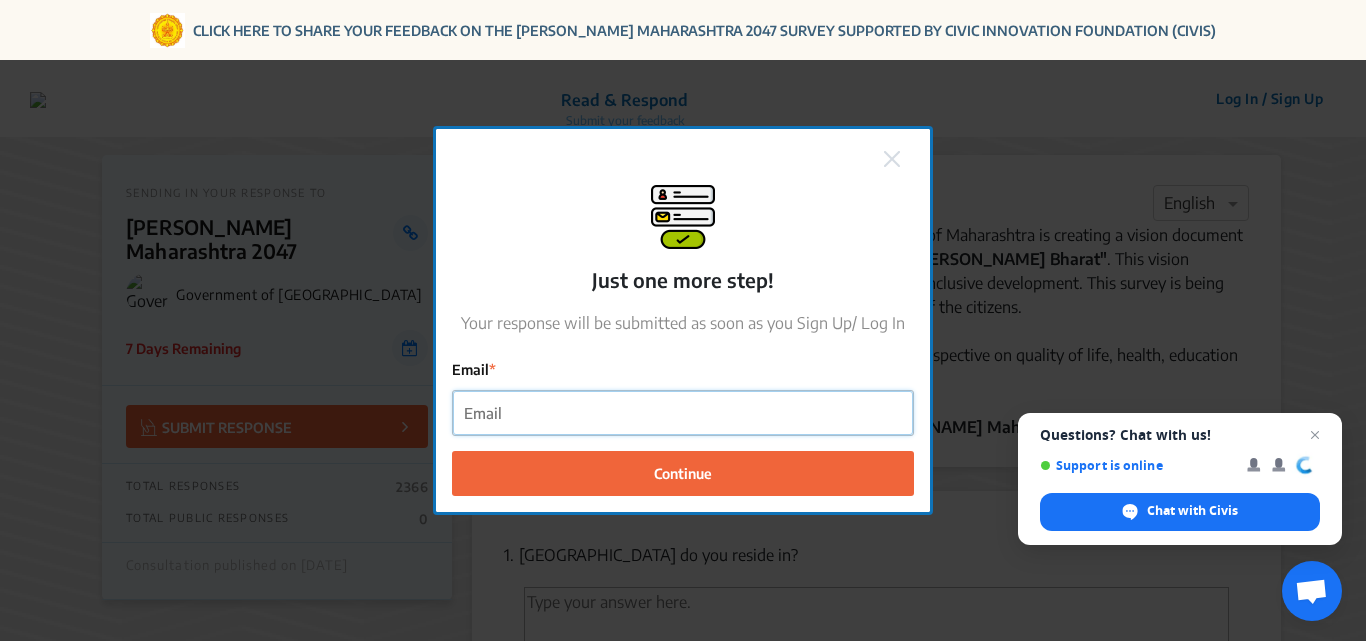 click on "Email" at bounding box center (683, 413) 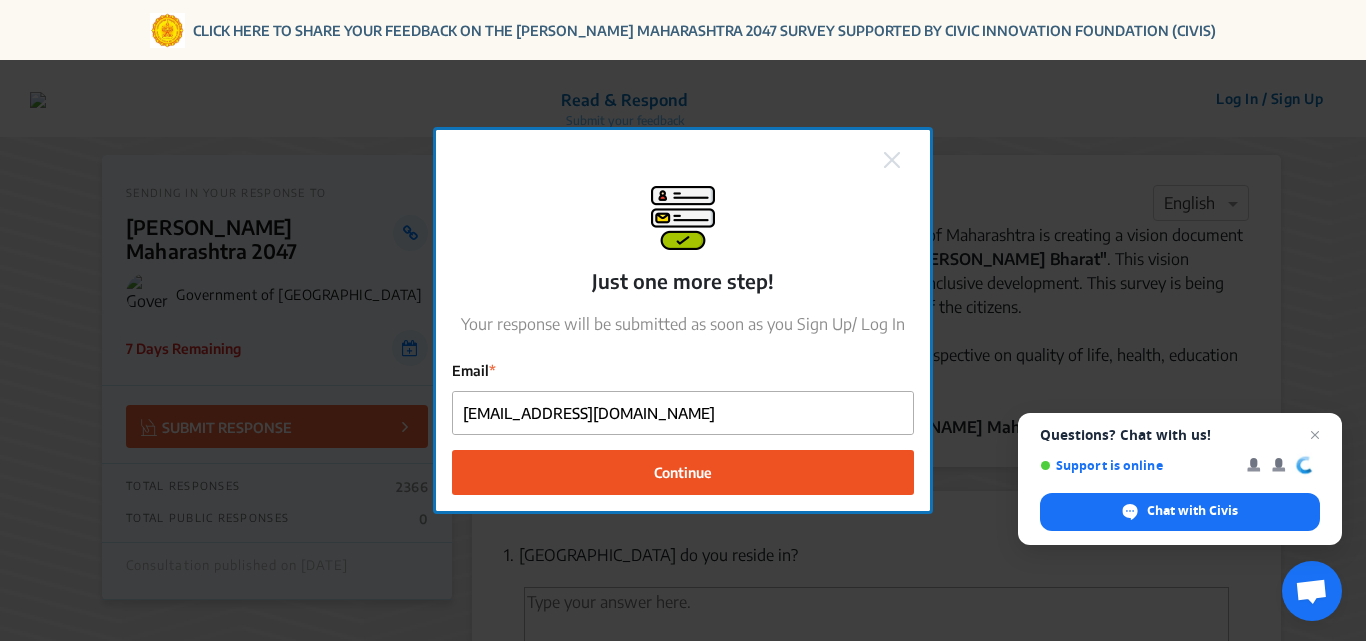 click on "Continue" 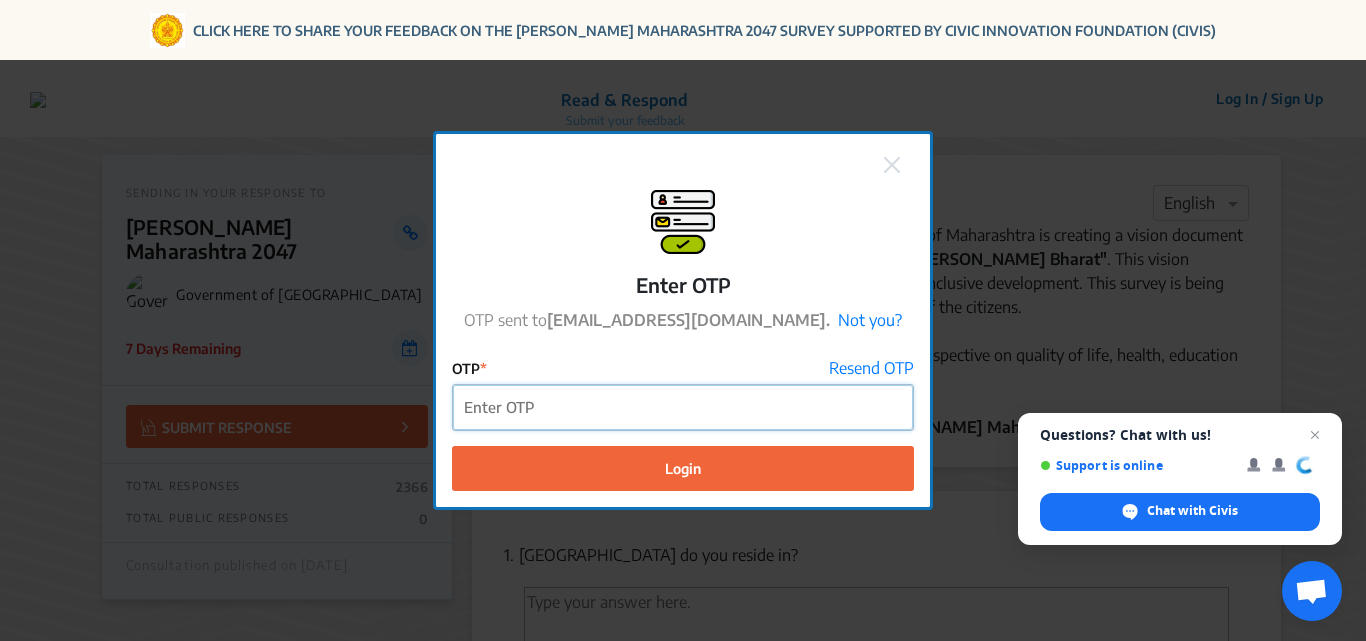 click on "OTP" at bounding box center [683, 407] 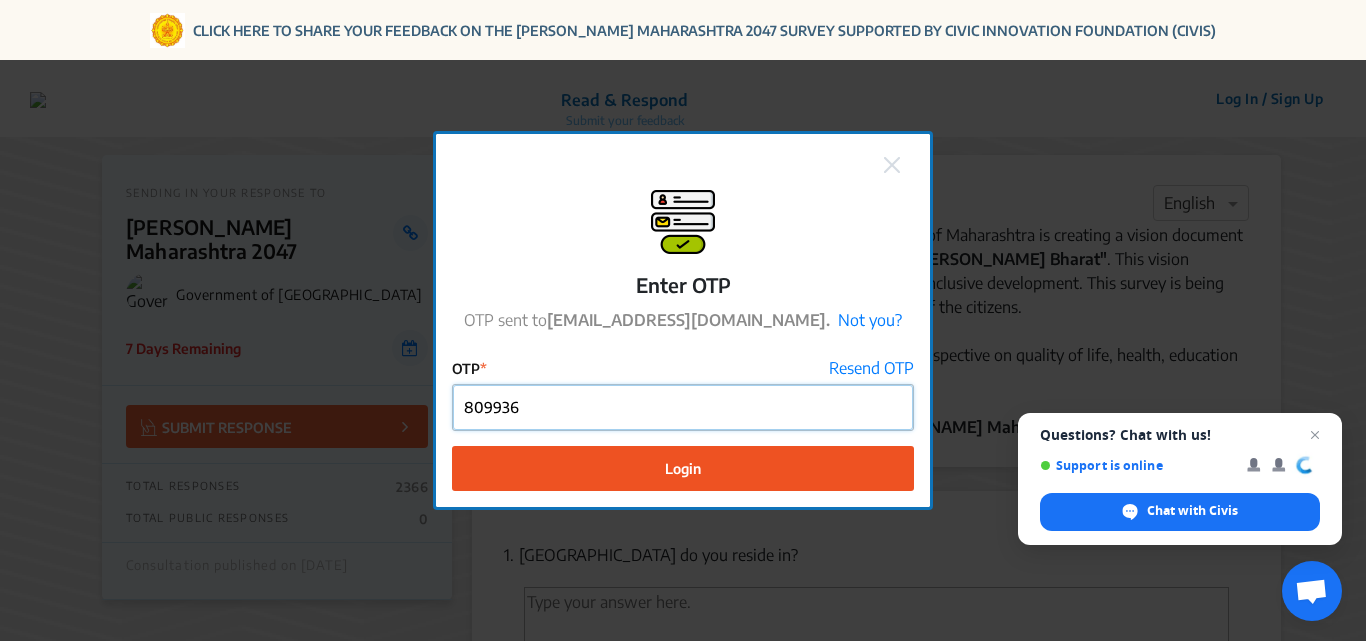 type on "809936" 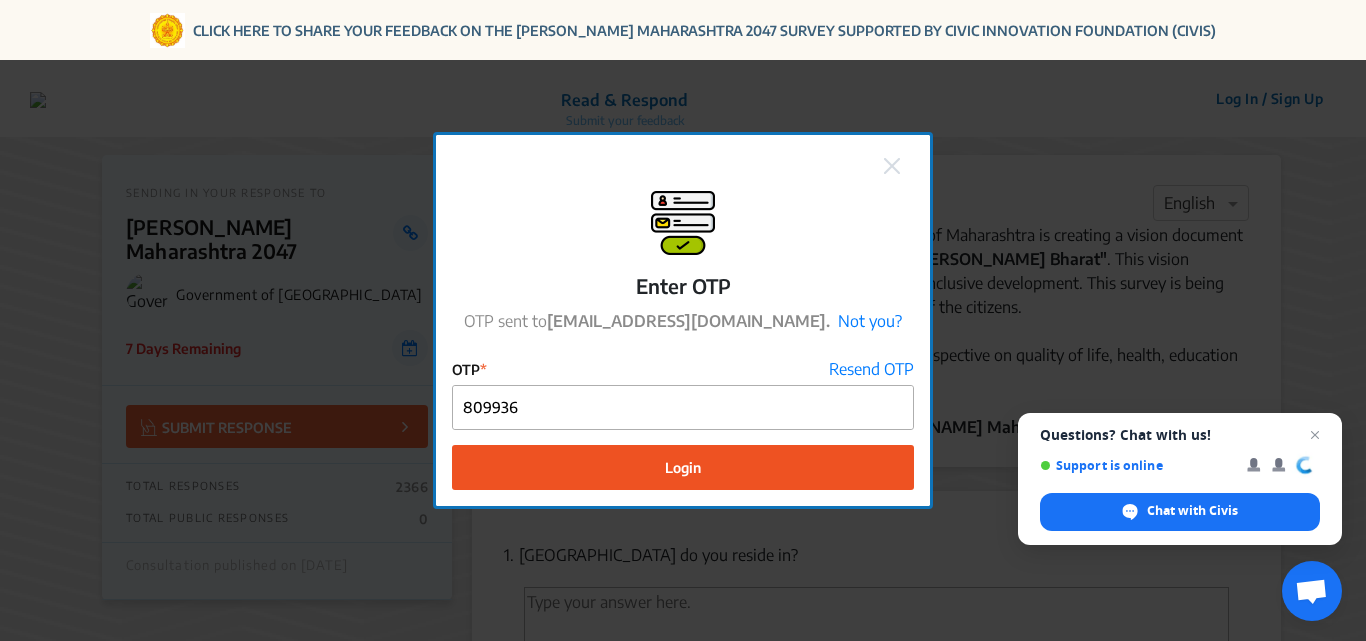 click on "Login" 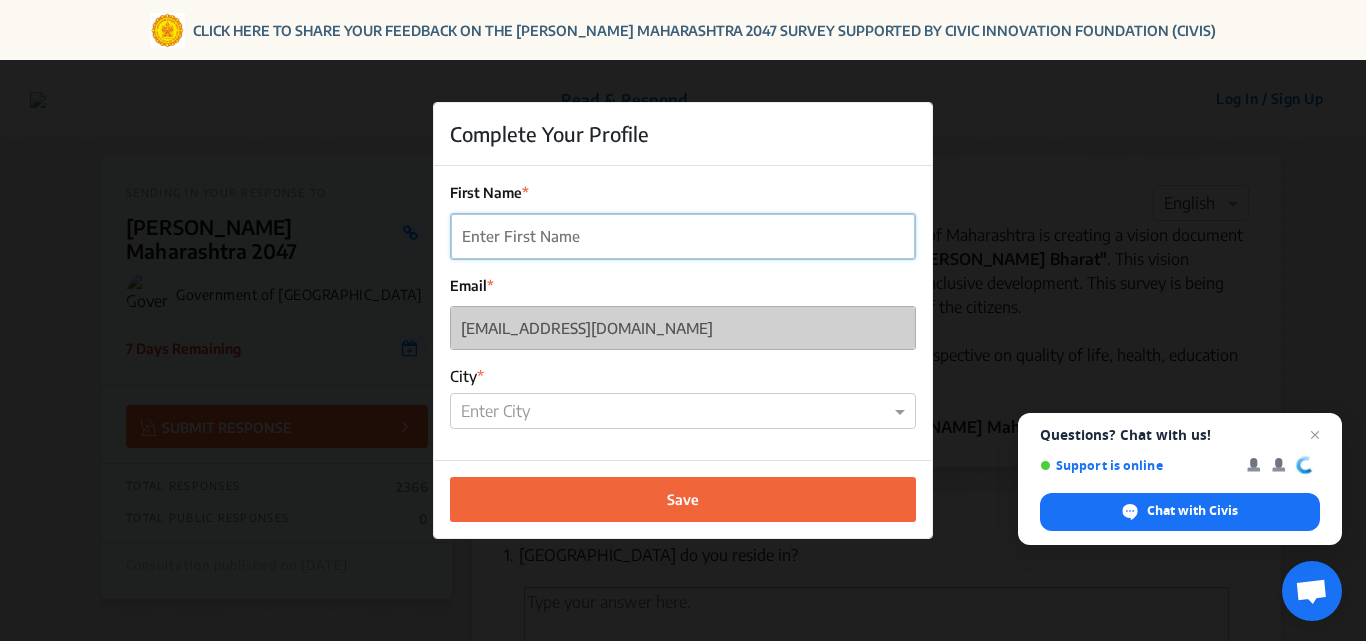 click on "First Name" at bounding box center (683, 236) 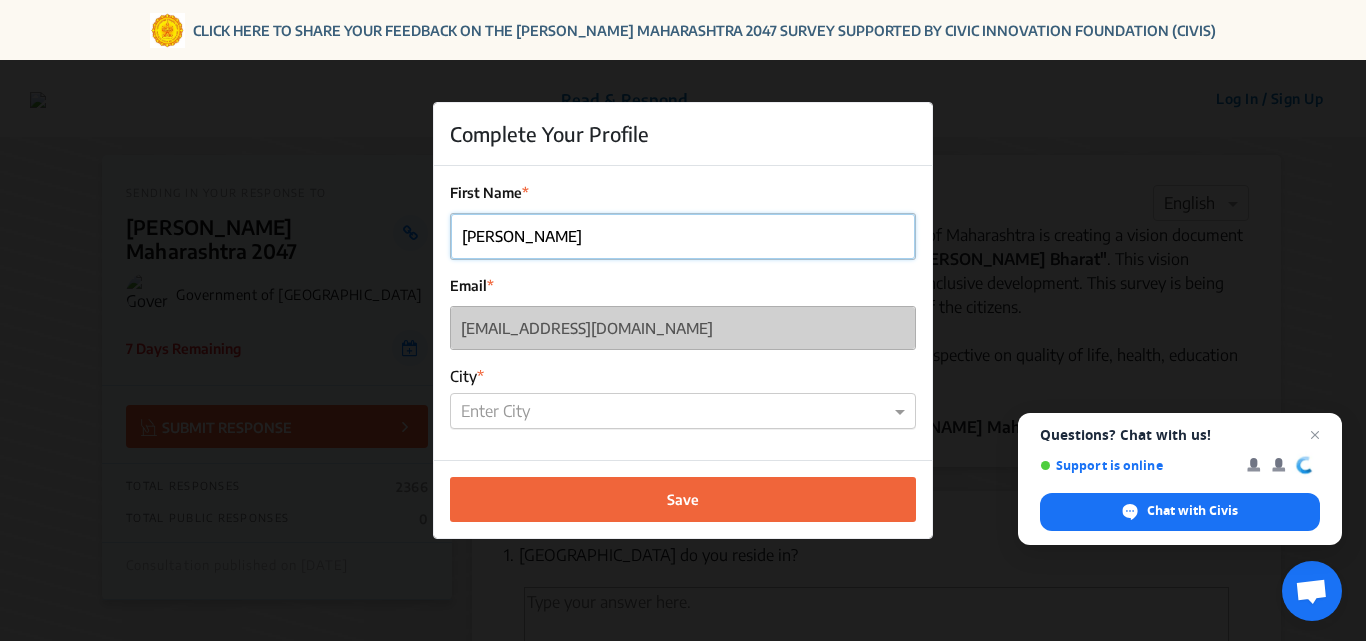 type on "[PERSON_NAME]" 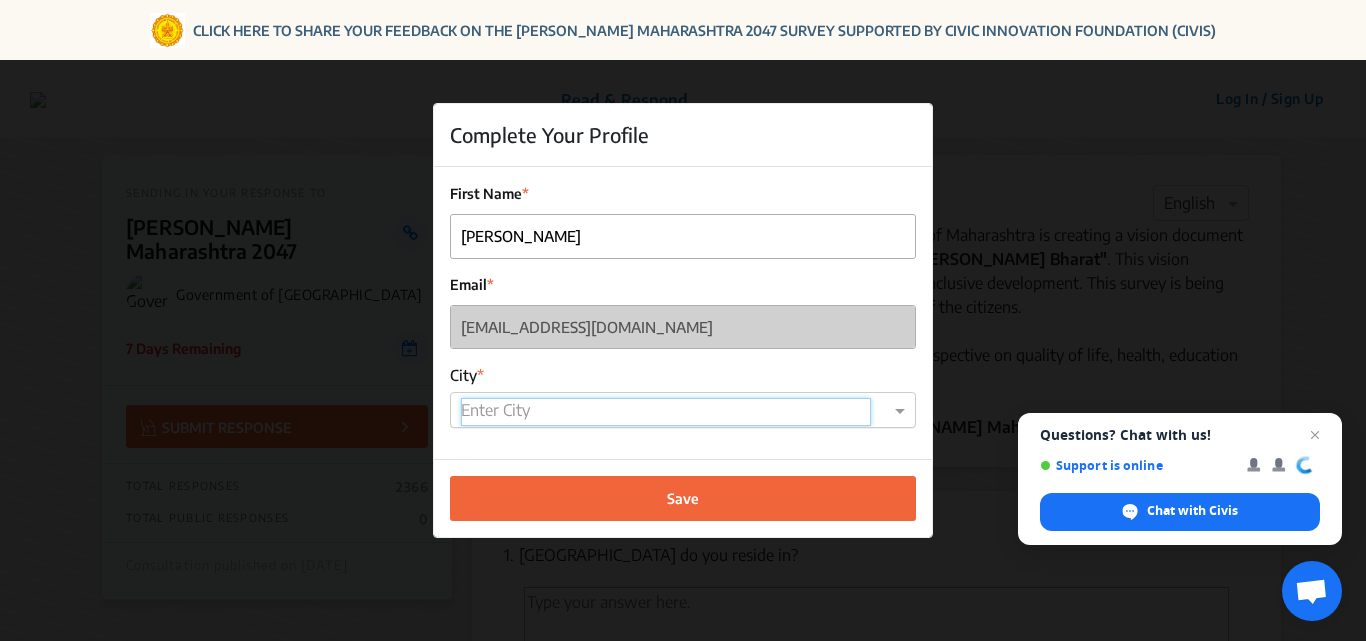 click at bounding box center [666, 412] 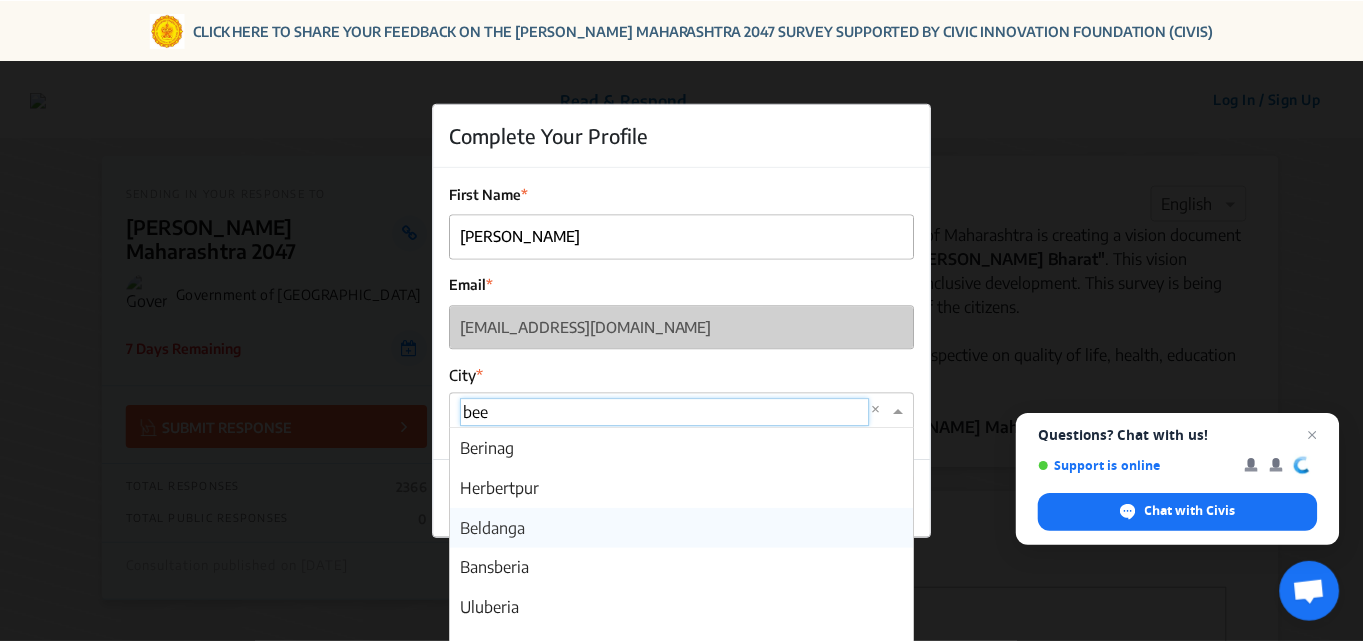 scroll, scrollTop: 0, scrollLeft: 0, axis: both 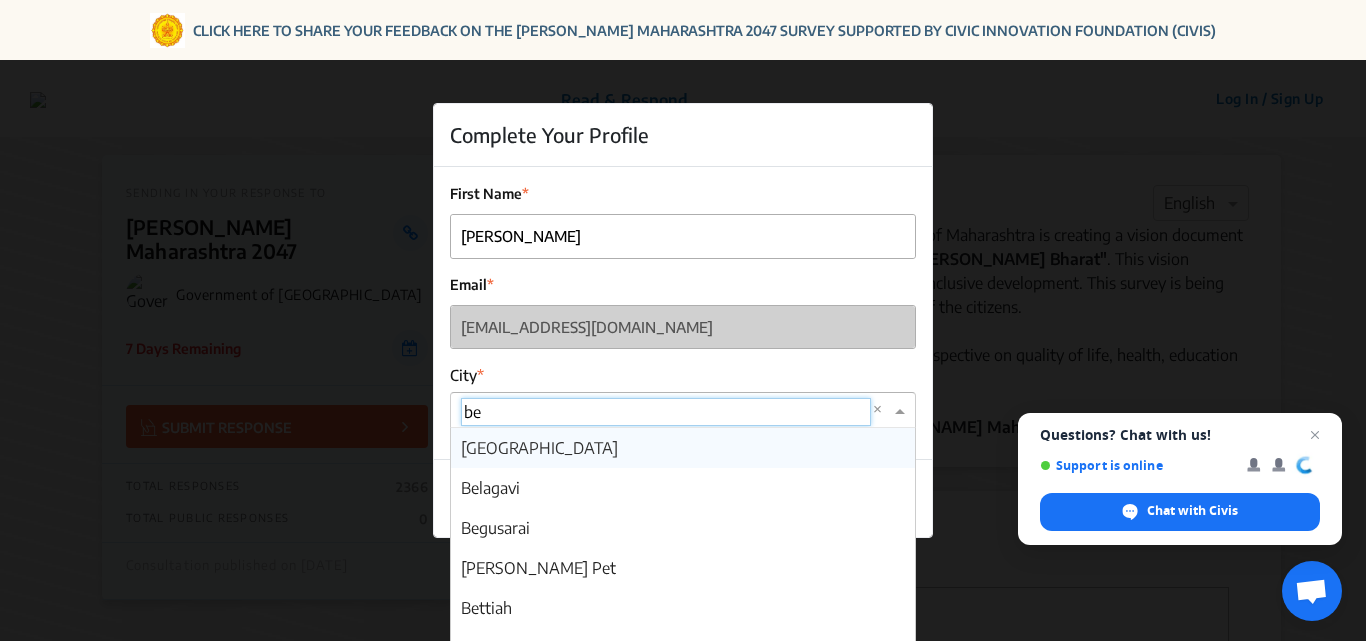 type on "b" 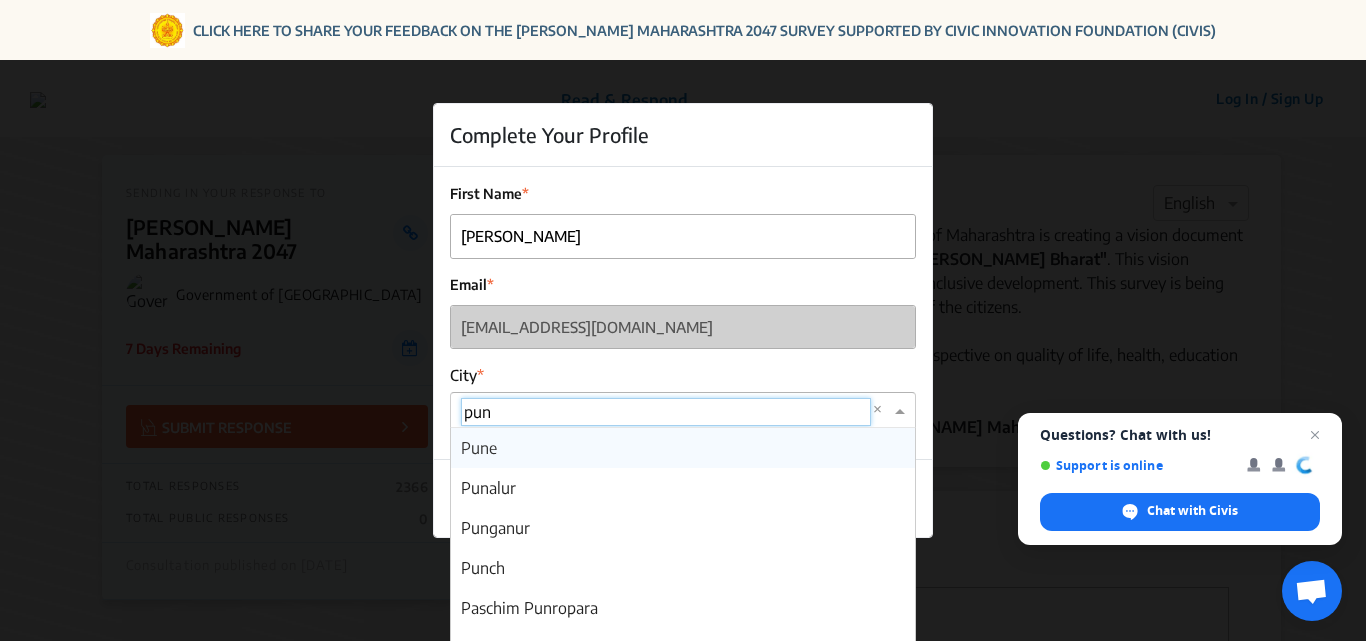 type on "[GEOGRAPHIC_DATA]" 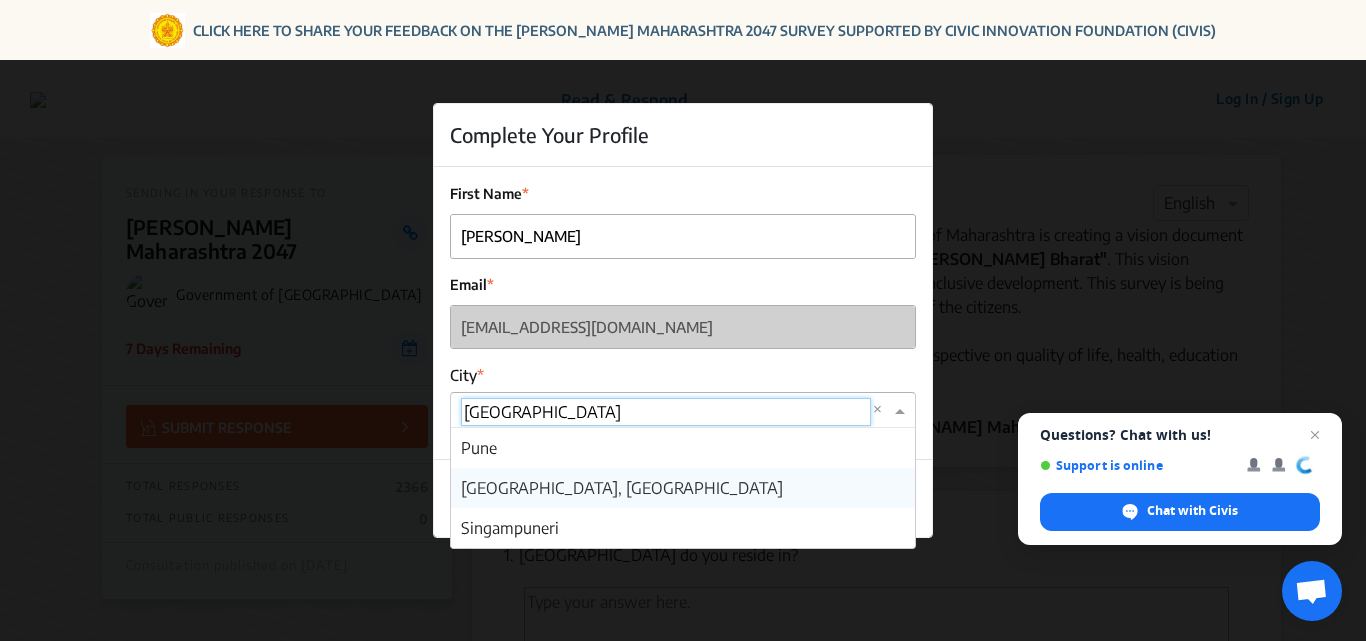 click on "[GEOGRAPHIC_DATA], [GEOGRAPHIC_DATA]" at bounding box center [622, 488] 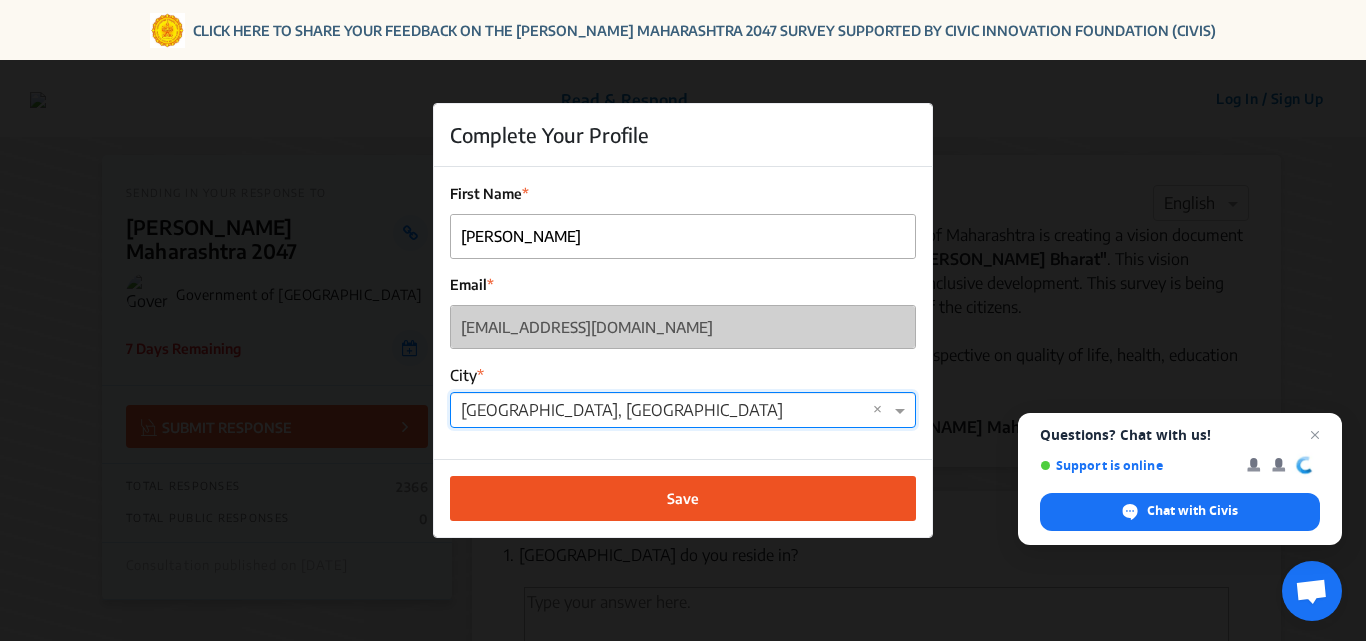click on "Save" 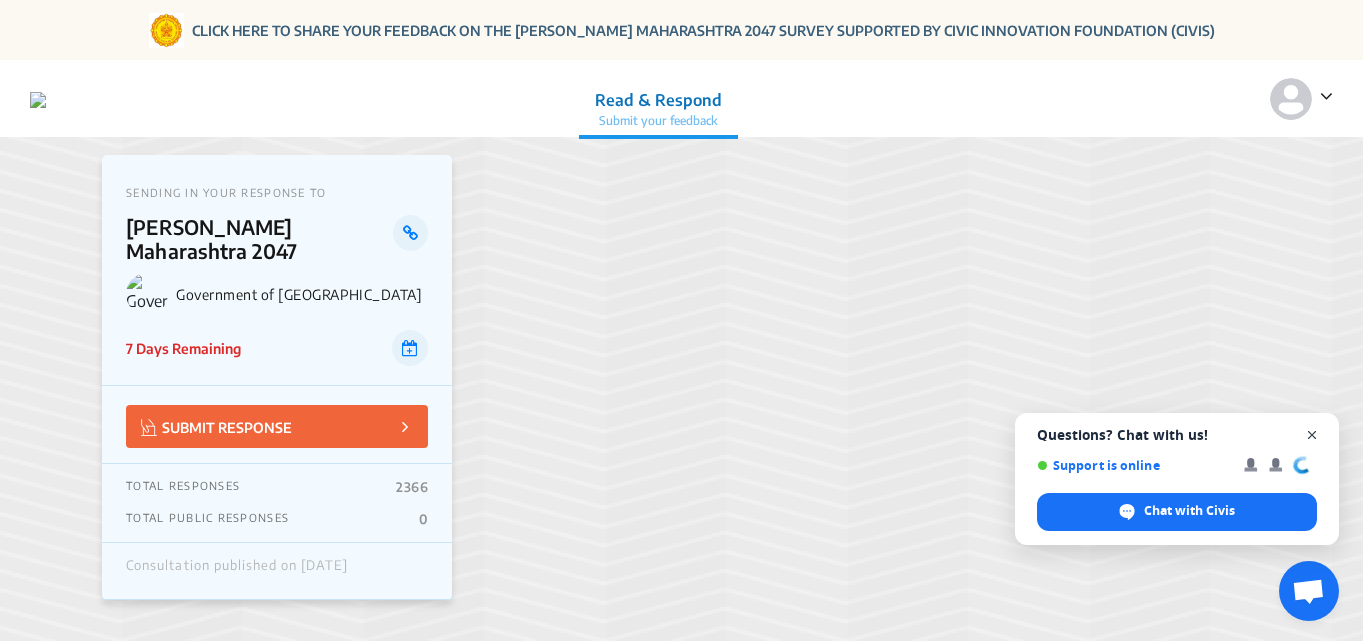 click at bounding box center [1312, 435] 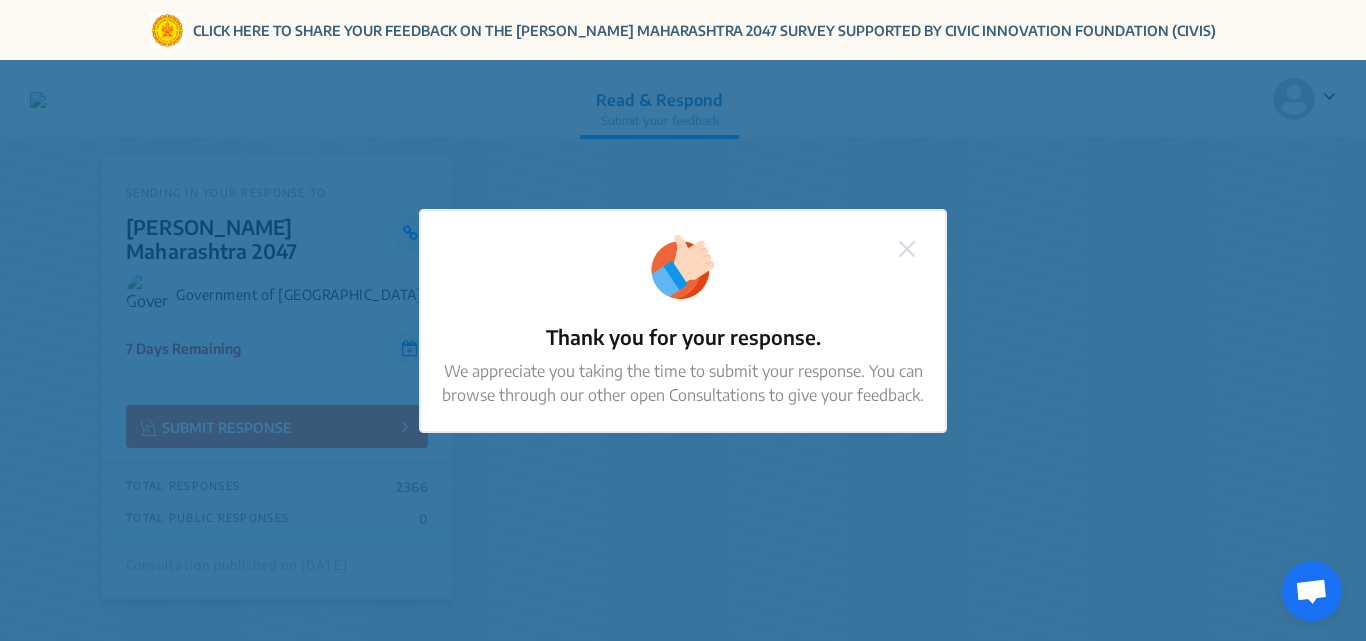 click 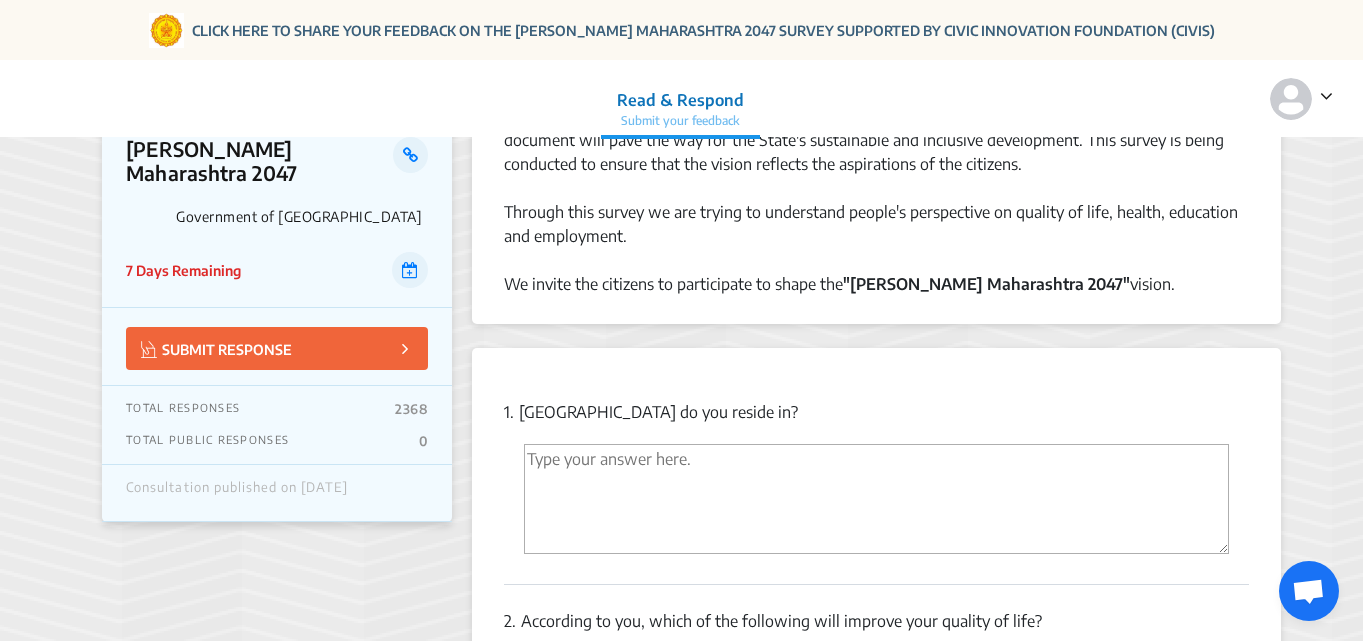 scroll, scrollTop: 200, scrollLeft: 0, axis: vertical 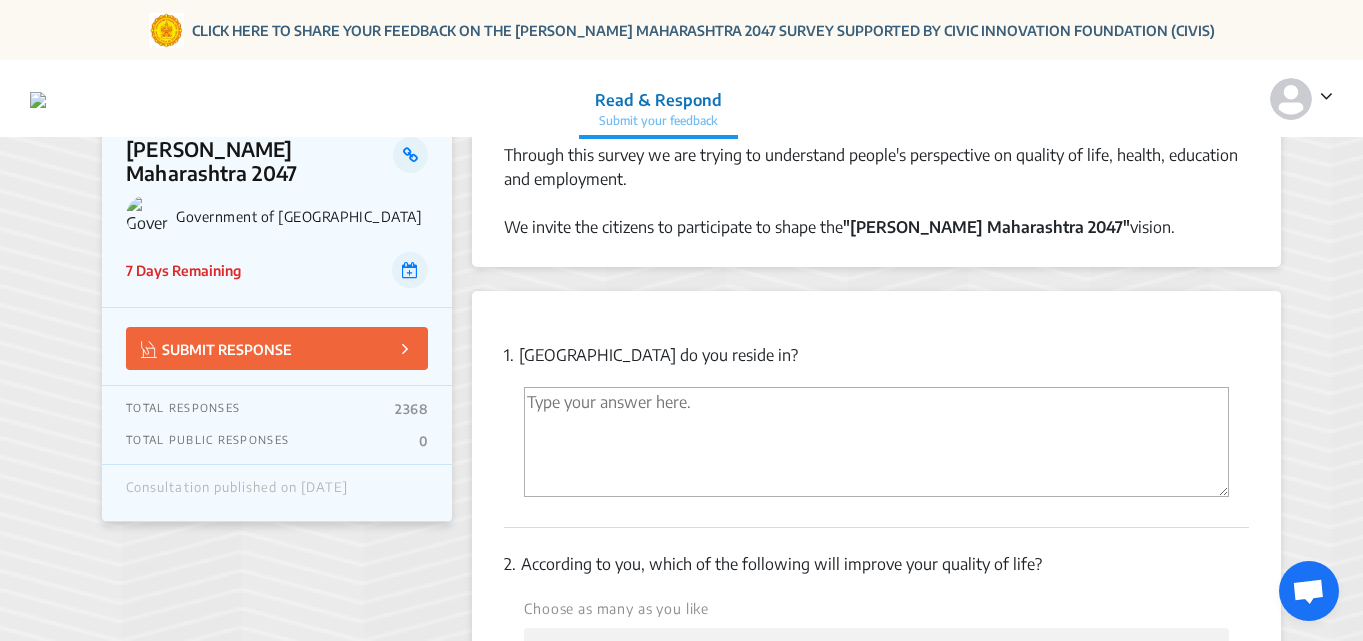 click at bounding box center (876, 442) 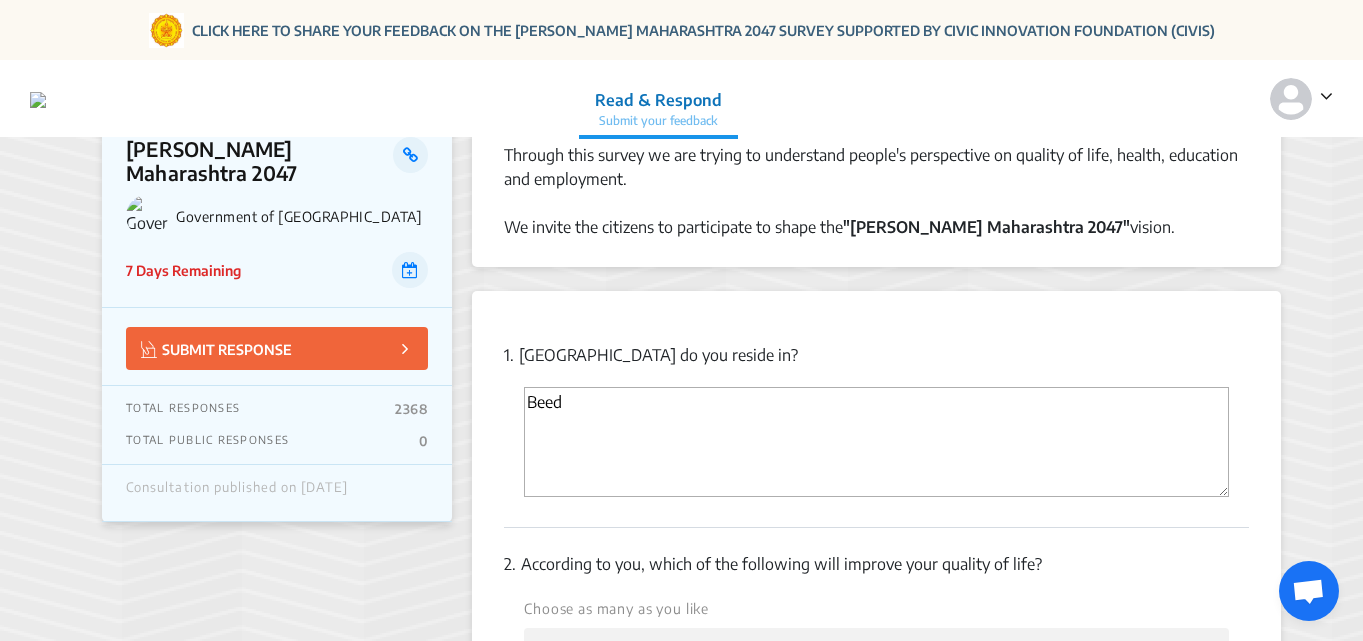 type on "Beed" 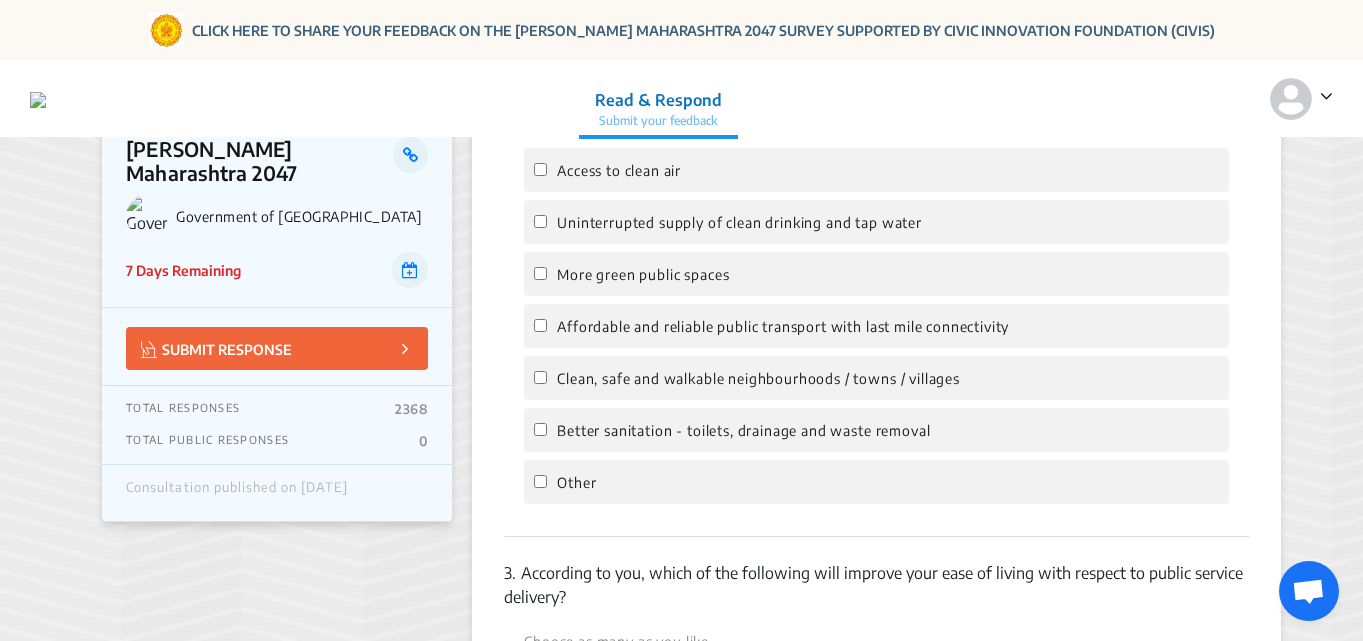 scroll, scrollTop: 700, scrollLeft: 0, axis: vertical 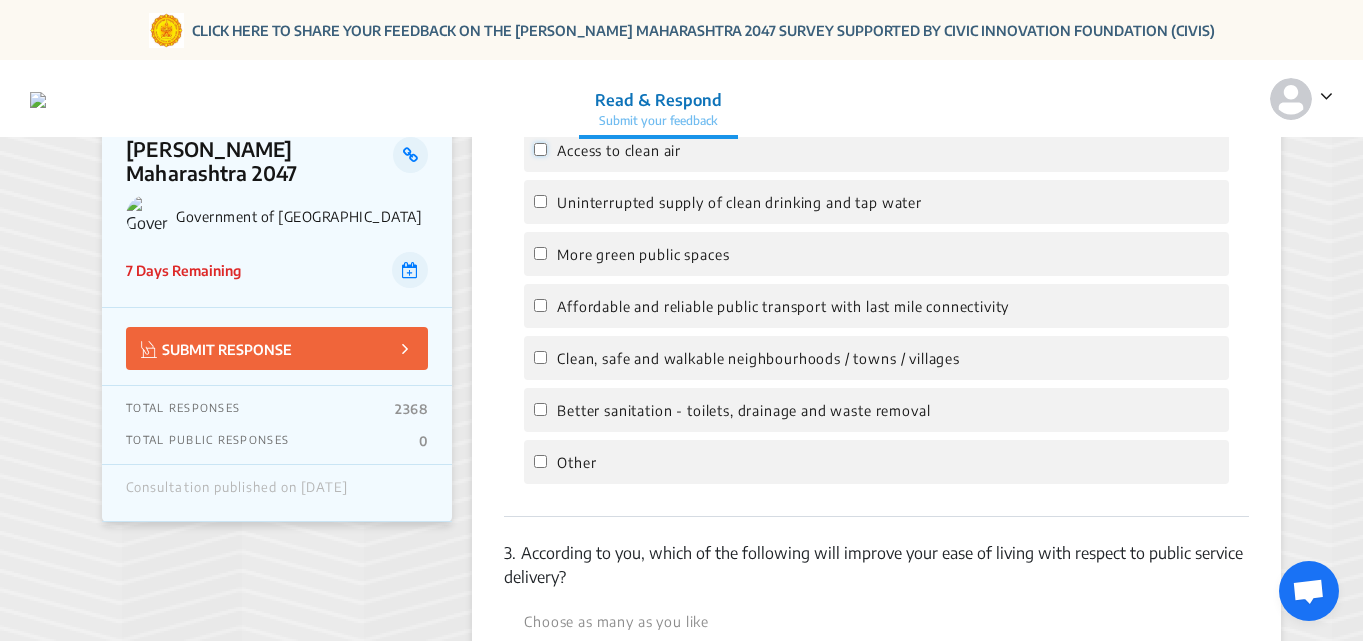 click on "Access to clean air" 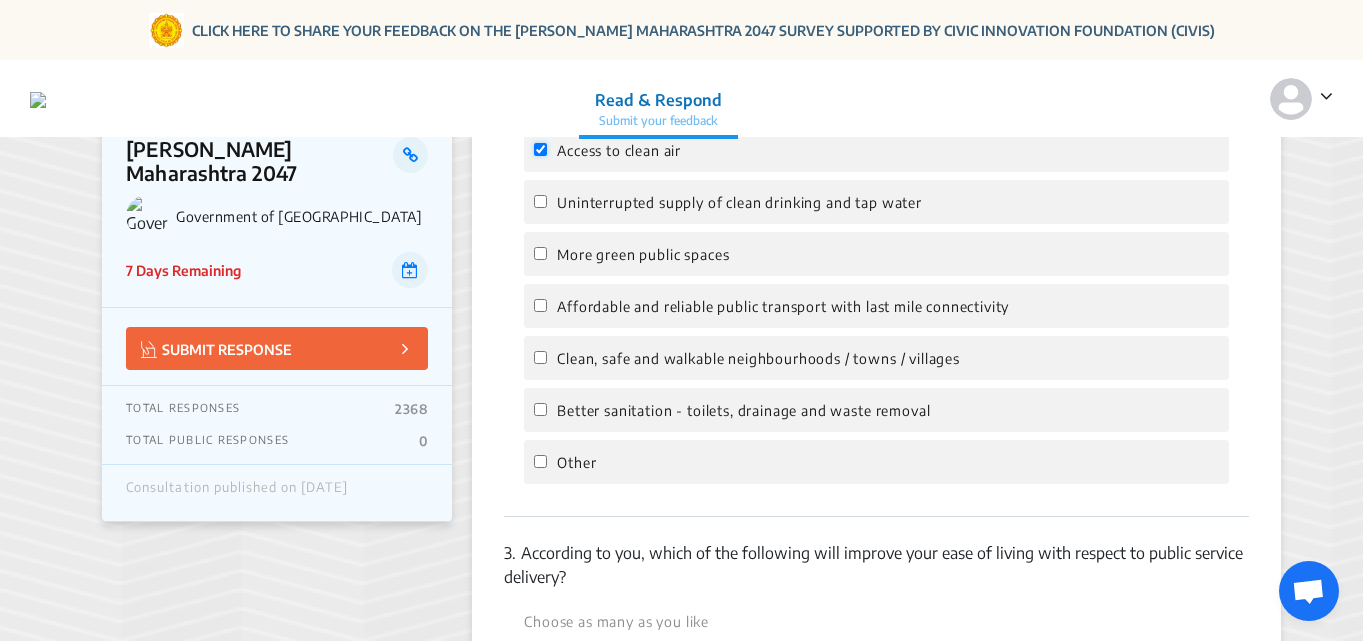 checkbox on "true" 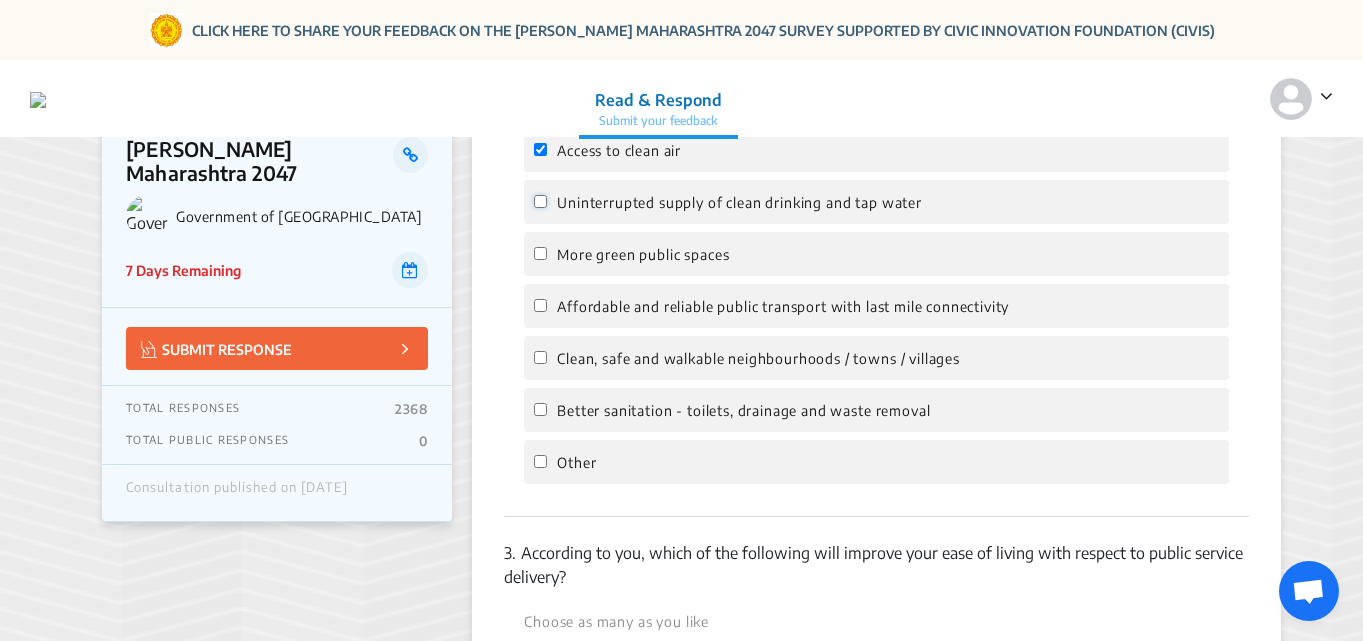 click on "Uninterrupted supply of clean drinking and tap water" 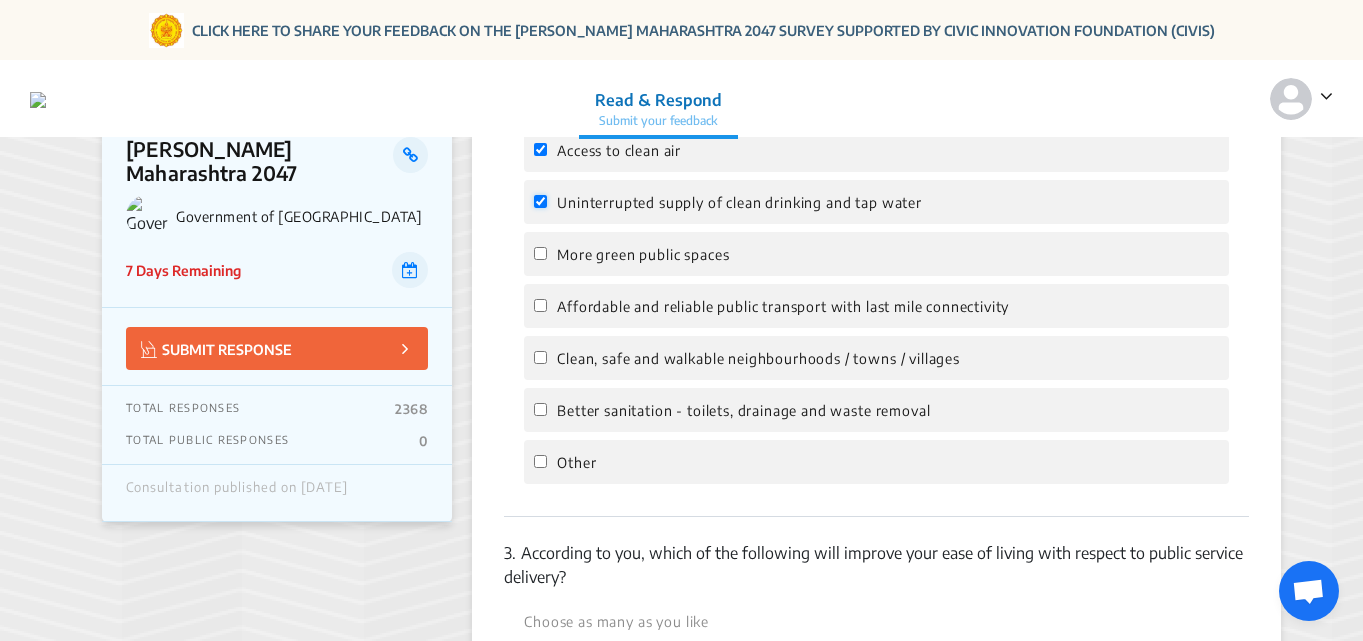 checkbox on "true" 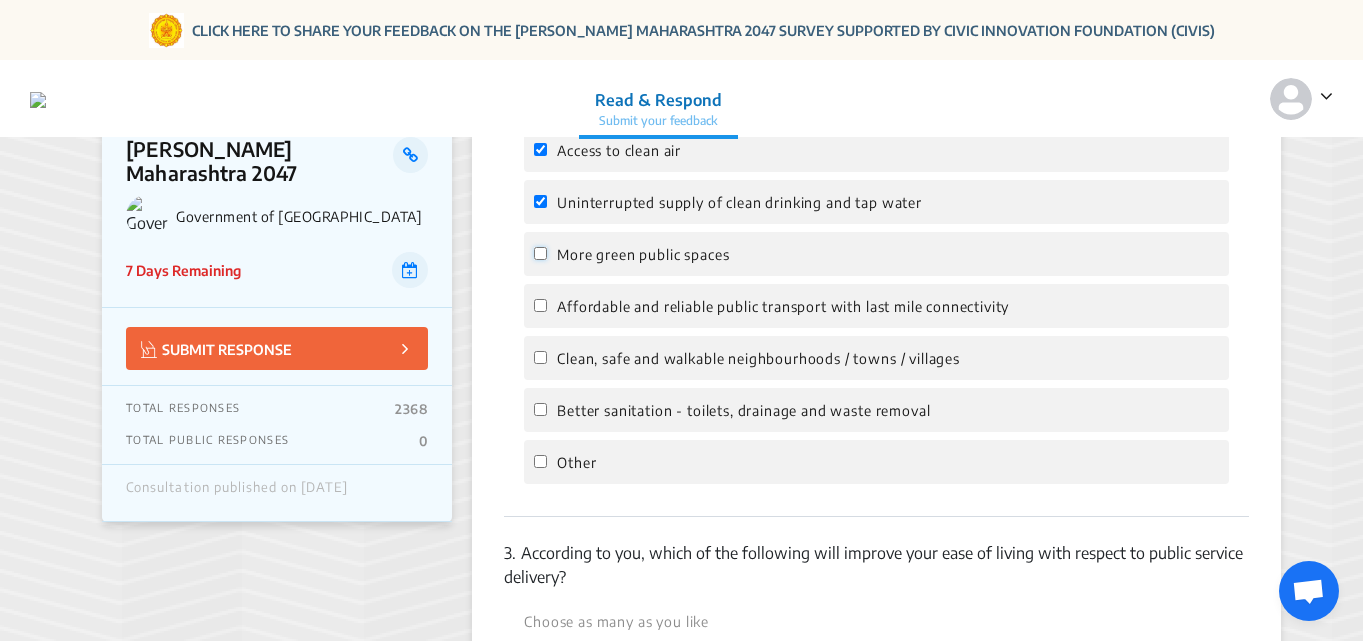 click on "More green public spaces" 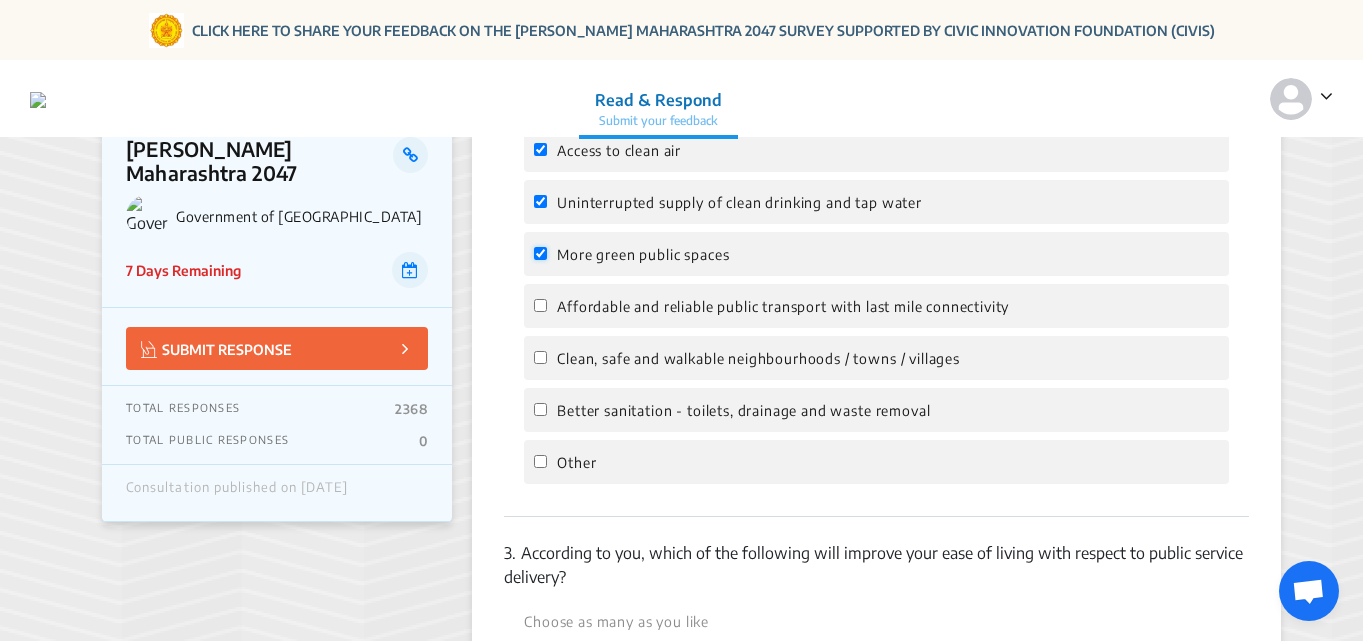 checkbox on "true" 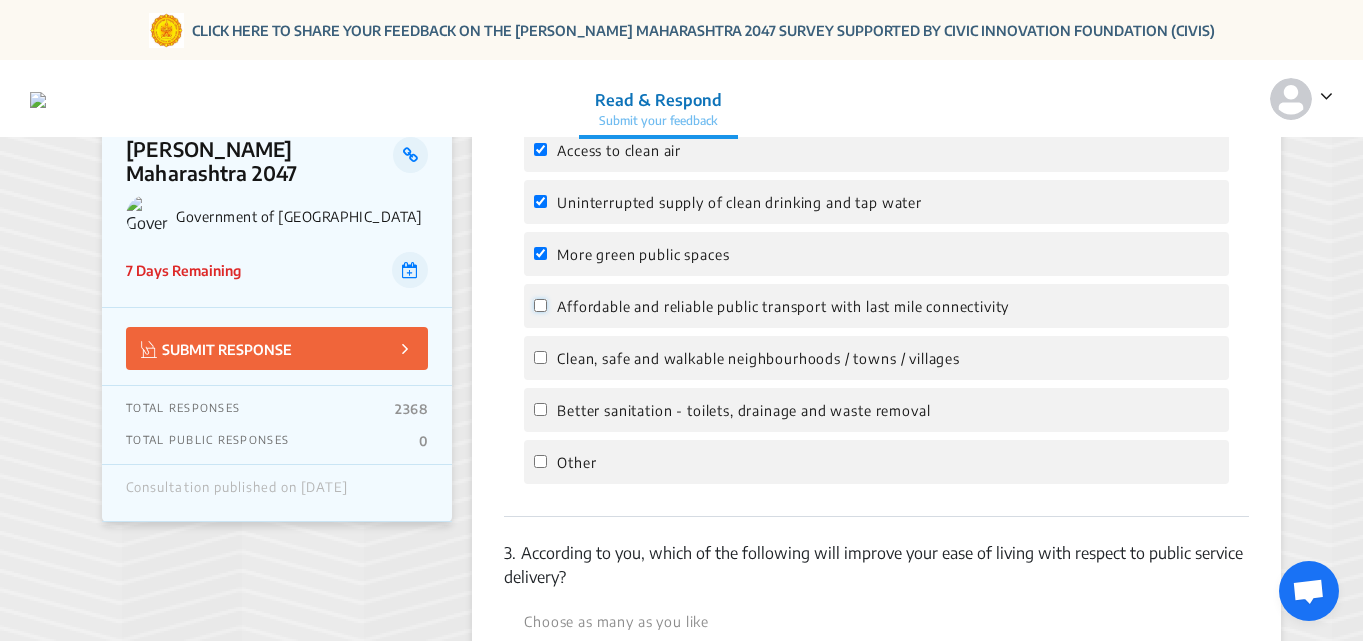 click on "Affordable and reliable public transport with last mile connectivity" 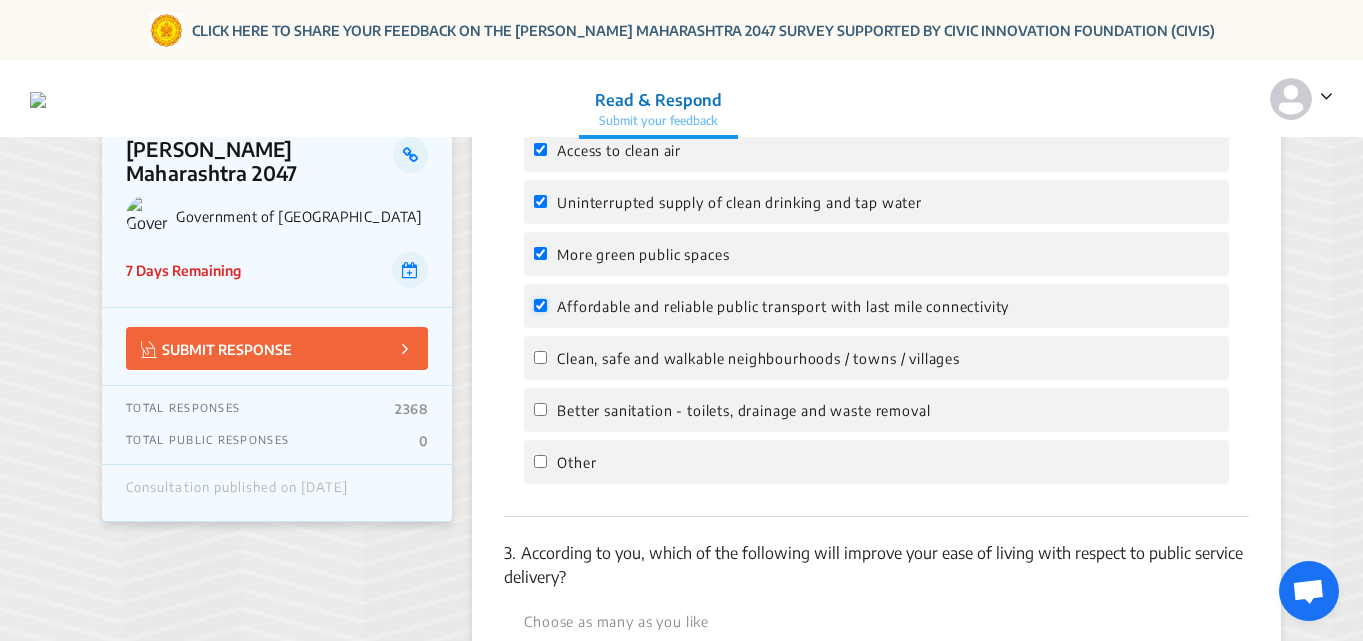 checkbox on "true" 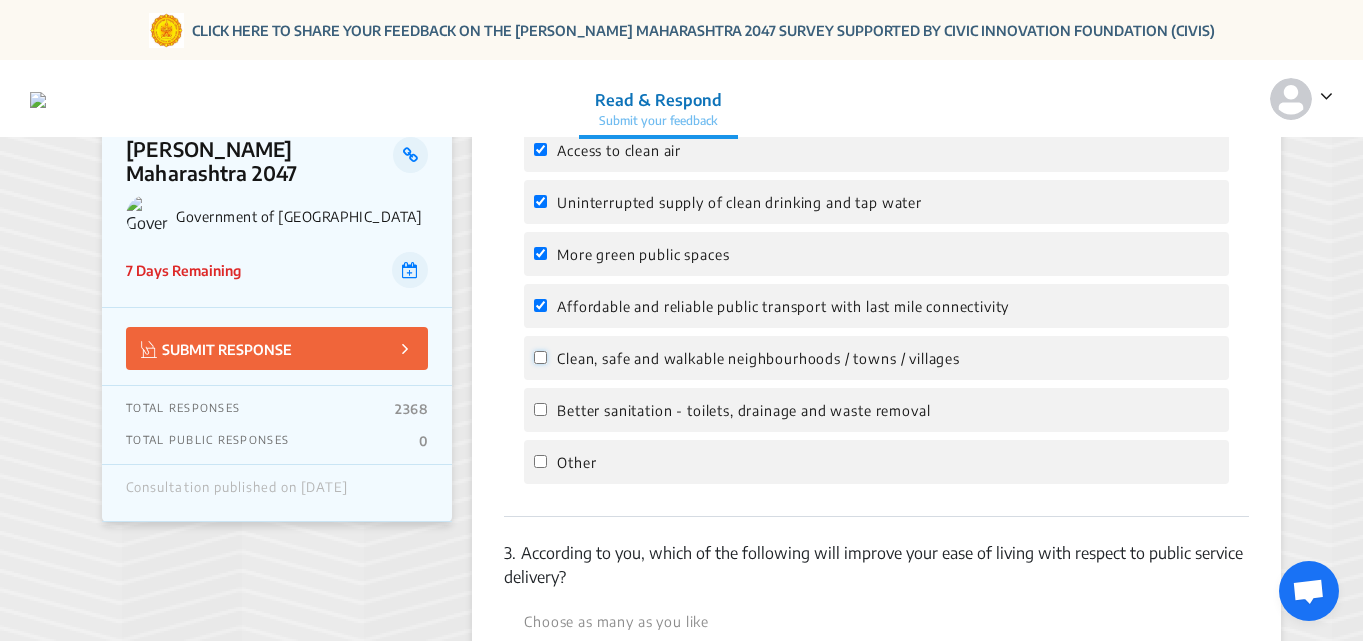 click on "Clean, safe and walkable neighbourhoods / towns / villages" 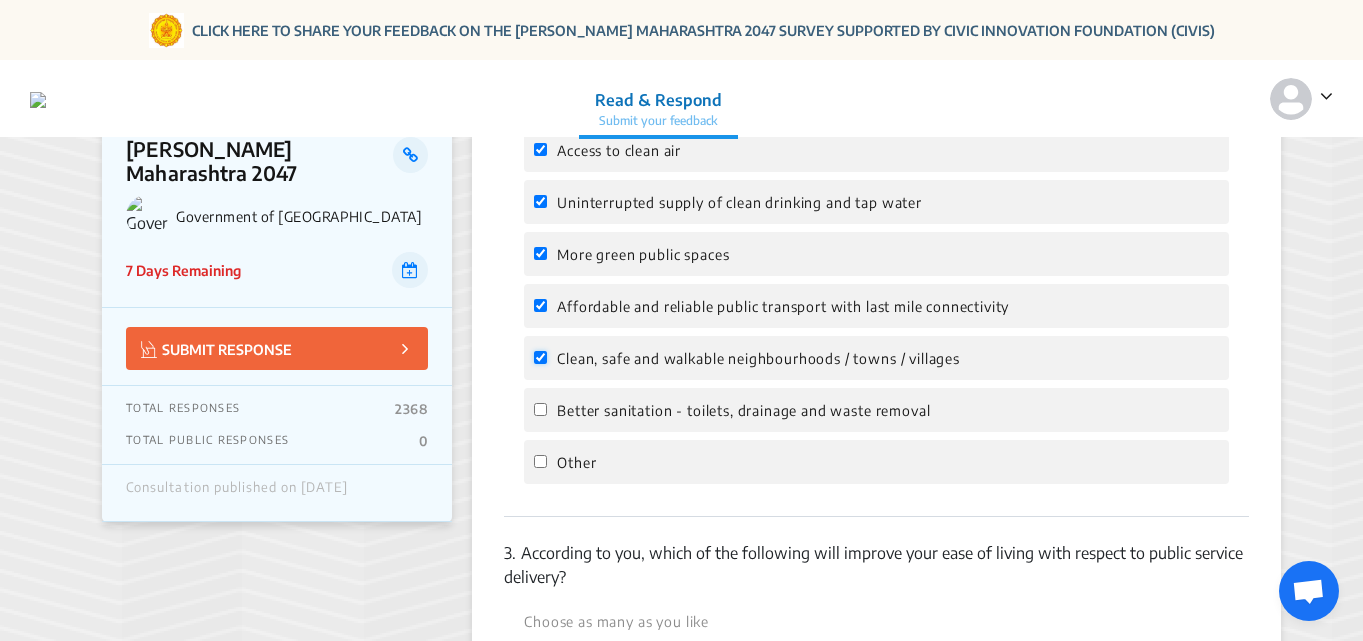 checkbox on "true" 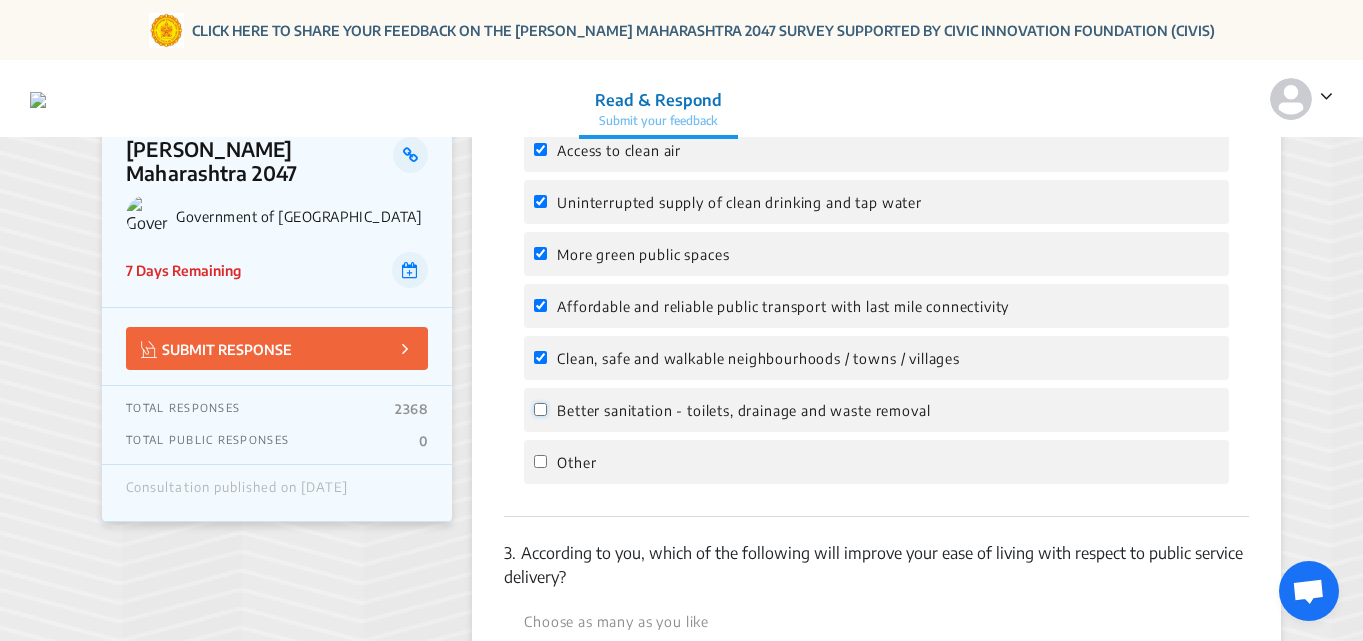click on "Better sanitation - toilets, drainage and waste removal" 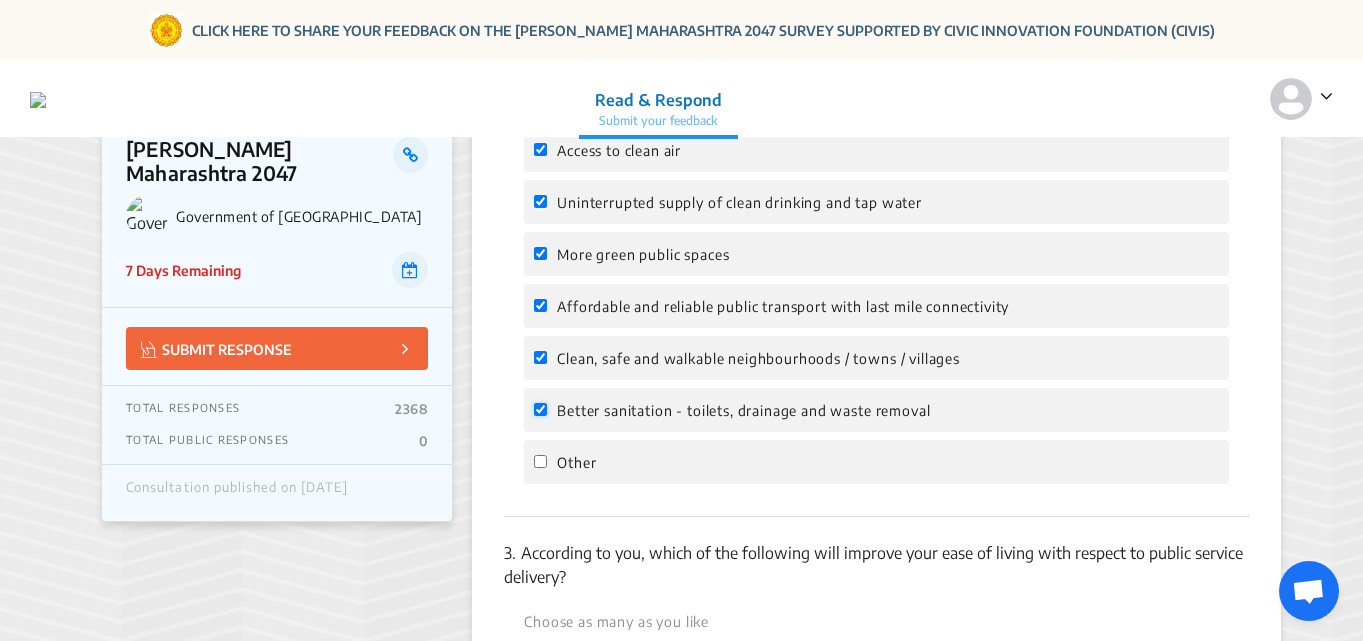 checkbox on "true" 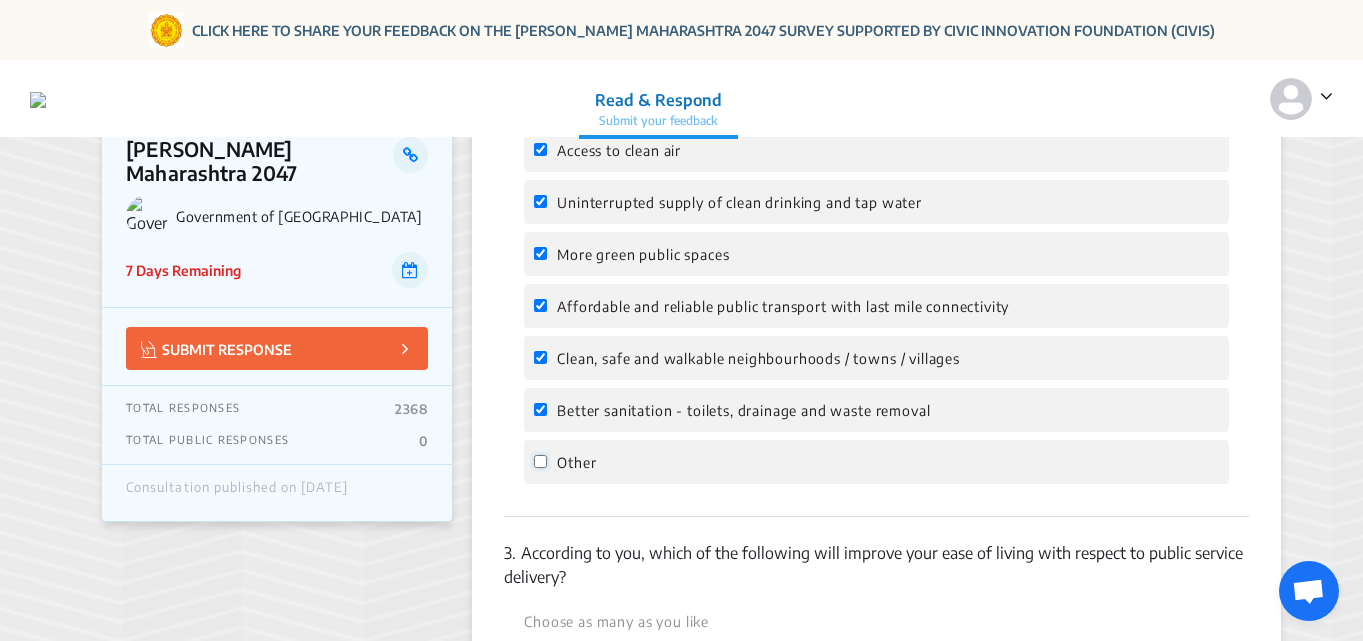 click on "Other" 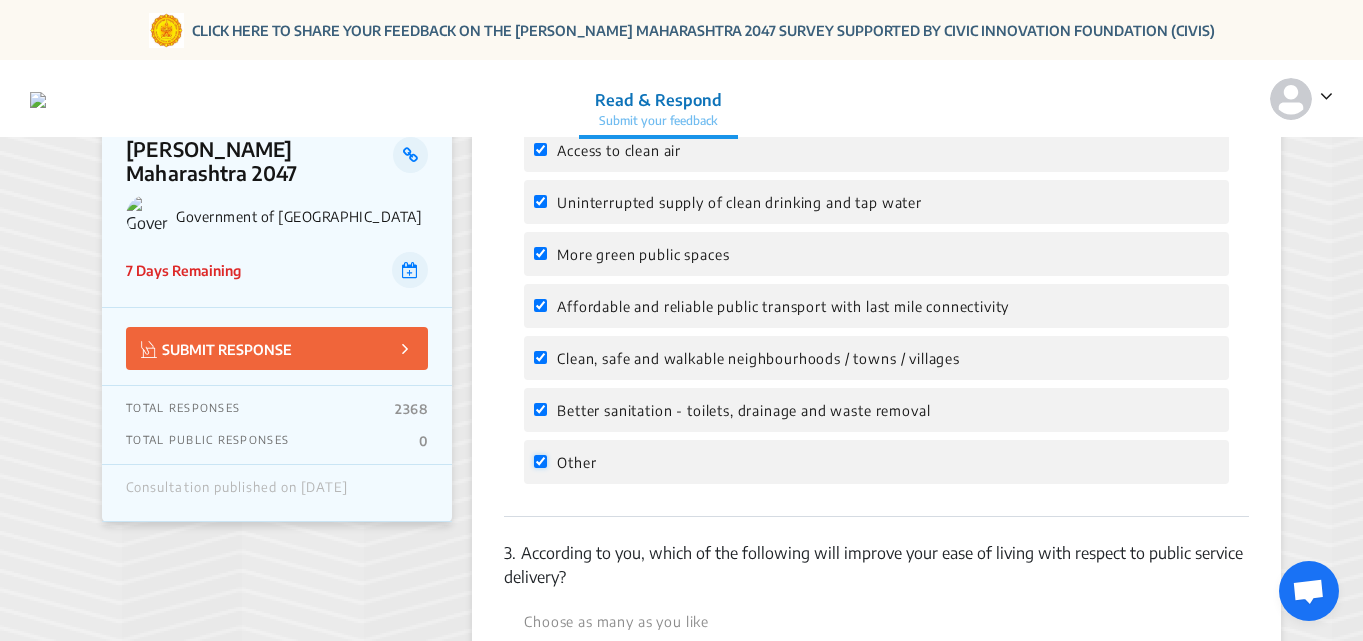 checkbox on "true" 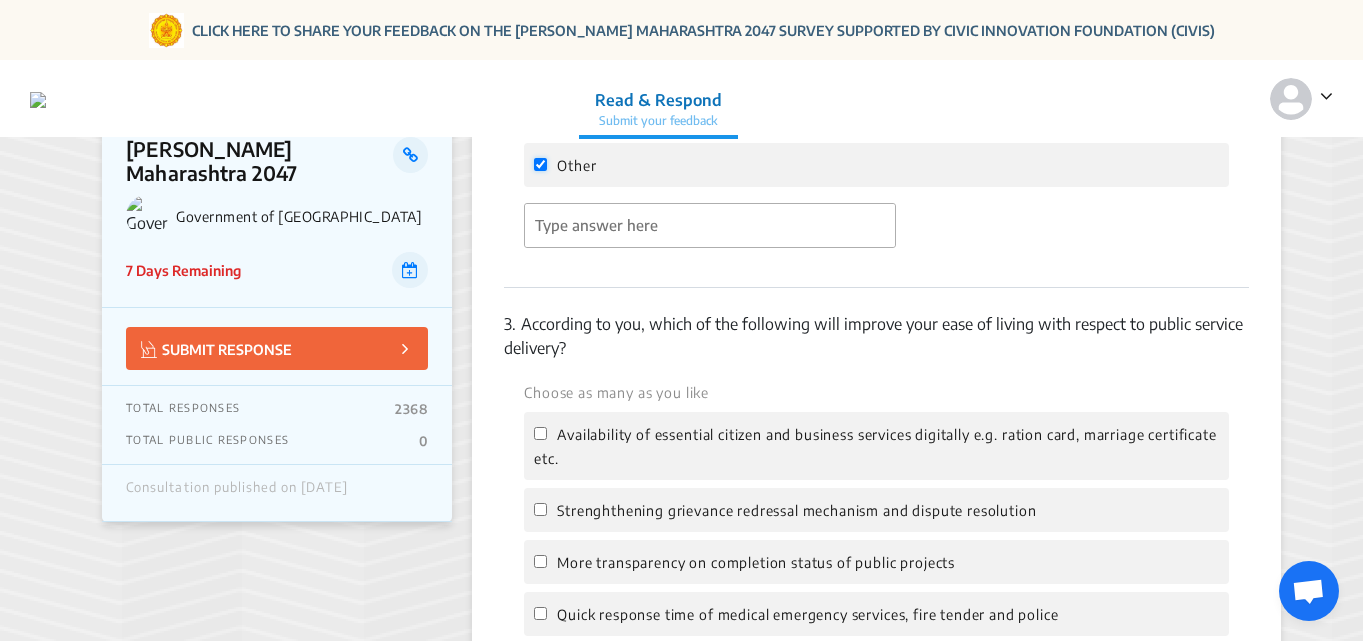 scroll, scrollTop: 1000, scrollLeft: 0, axis: vertical 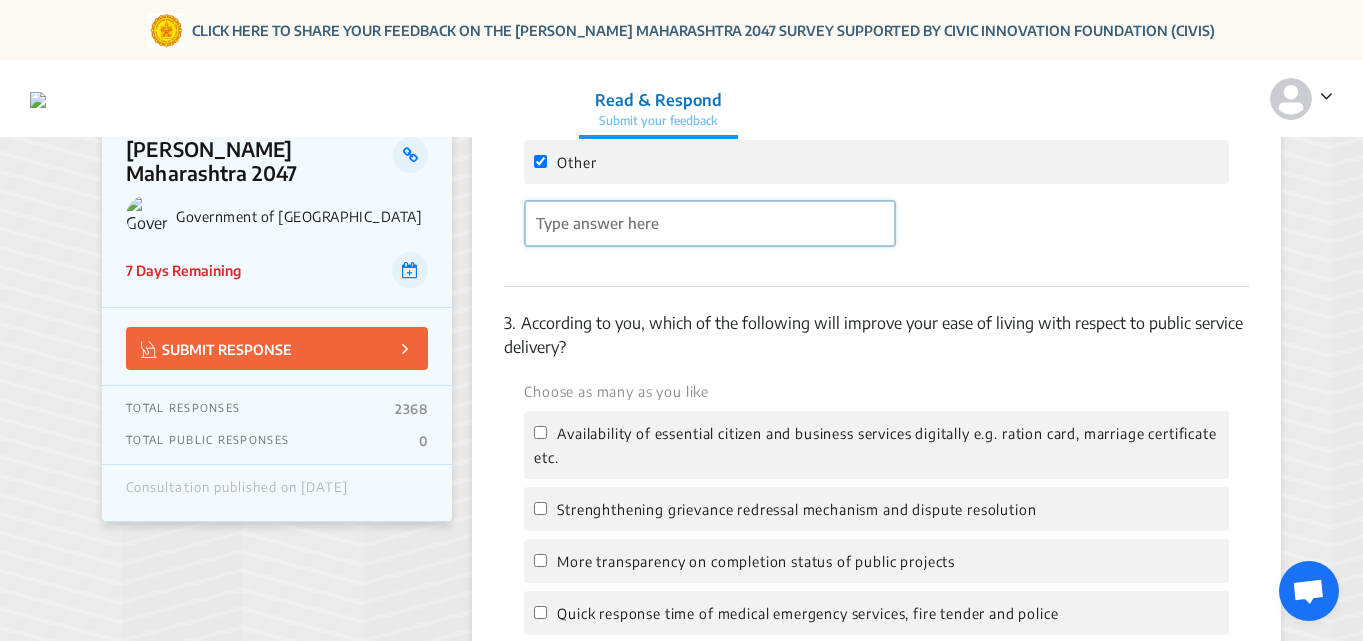 click 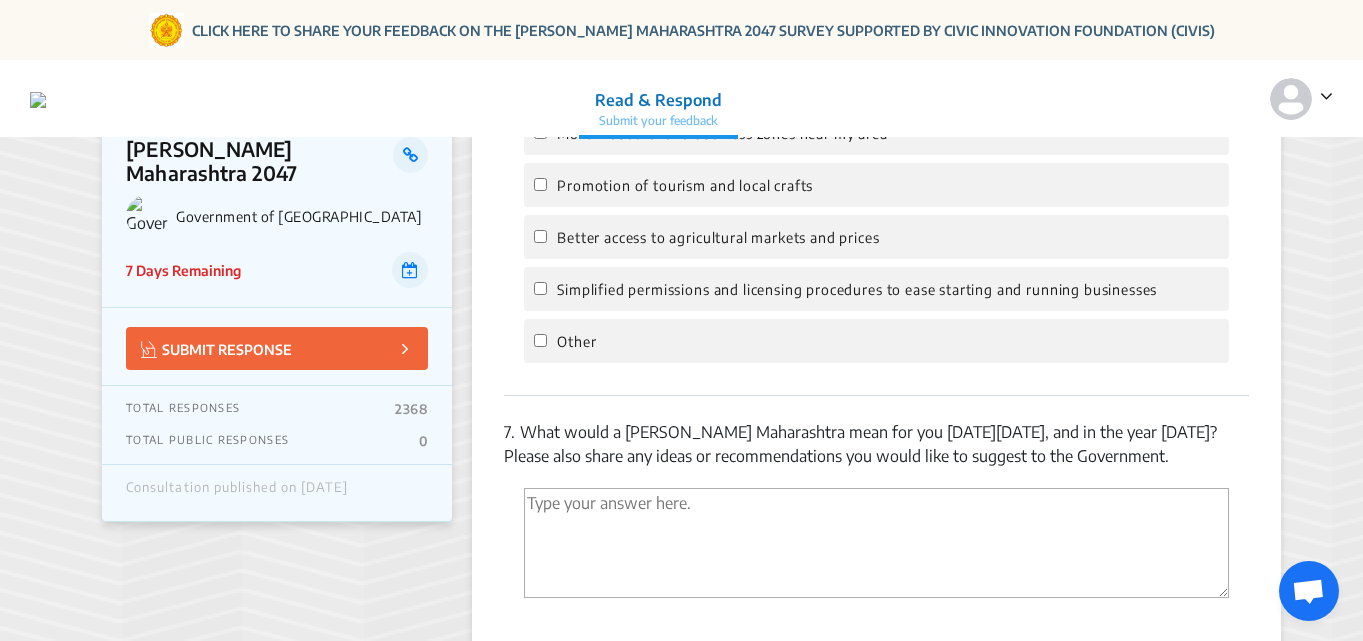scroll, scrollTop: 3300, scrollLeft: 0, axis: vertical 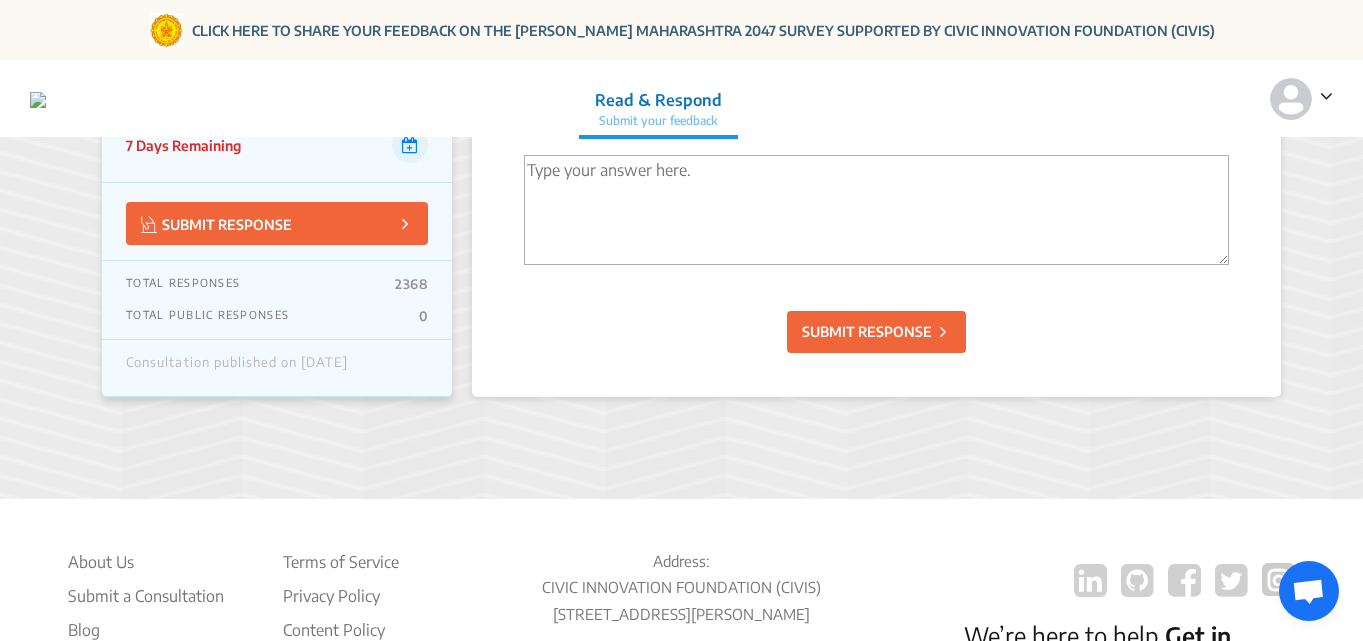 type on "No Communal Tensions in the Society." 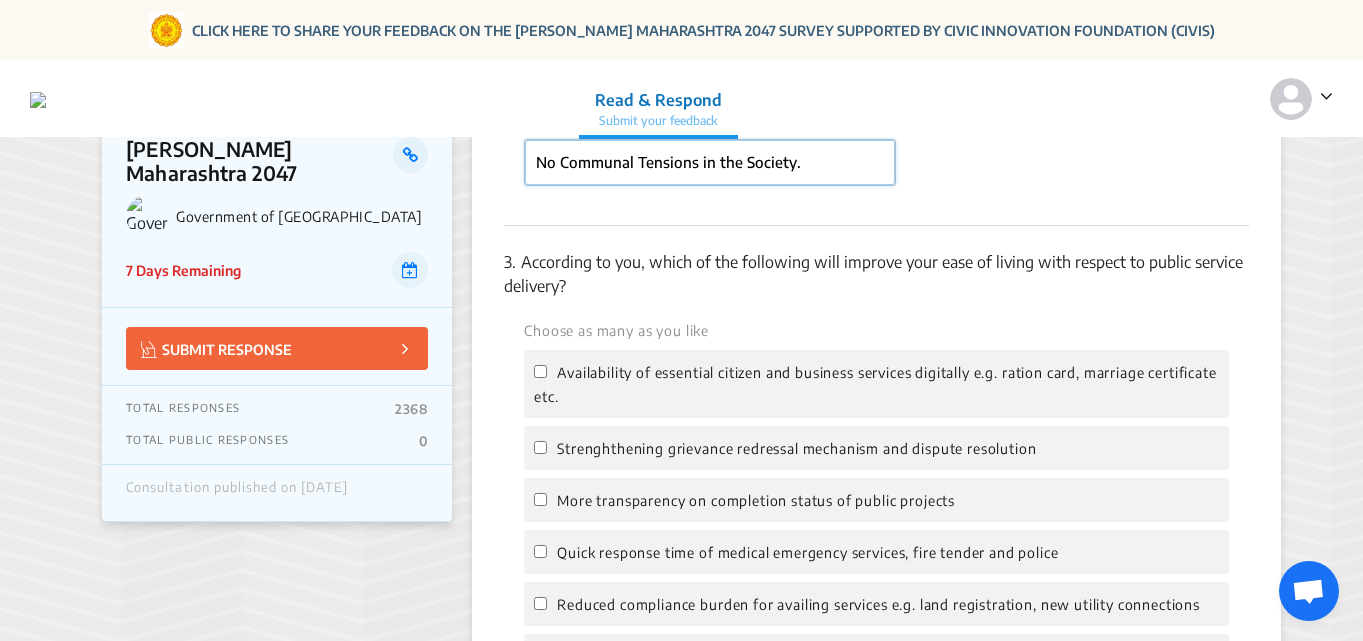 scroll, scrollTop: 1100, scrollLeft: 0, axis: vertical 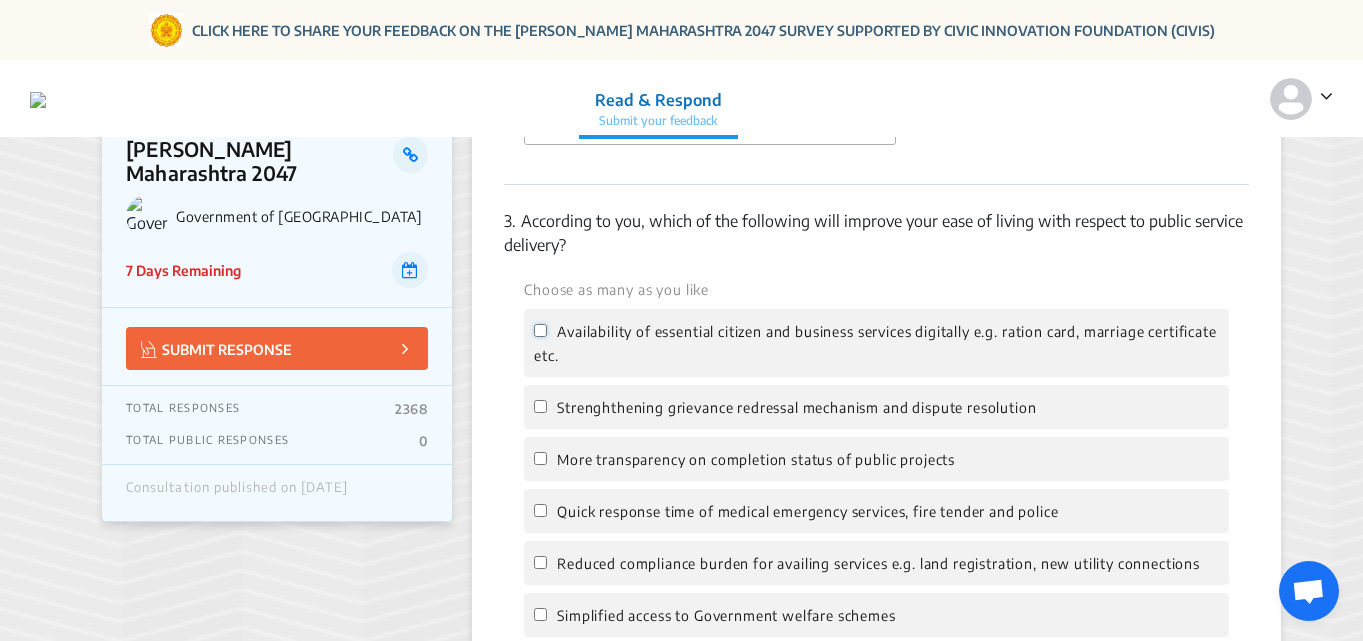 click on "Availability of essential citizen and business services digitally e.g. ration card, marriage certificate etc." 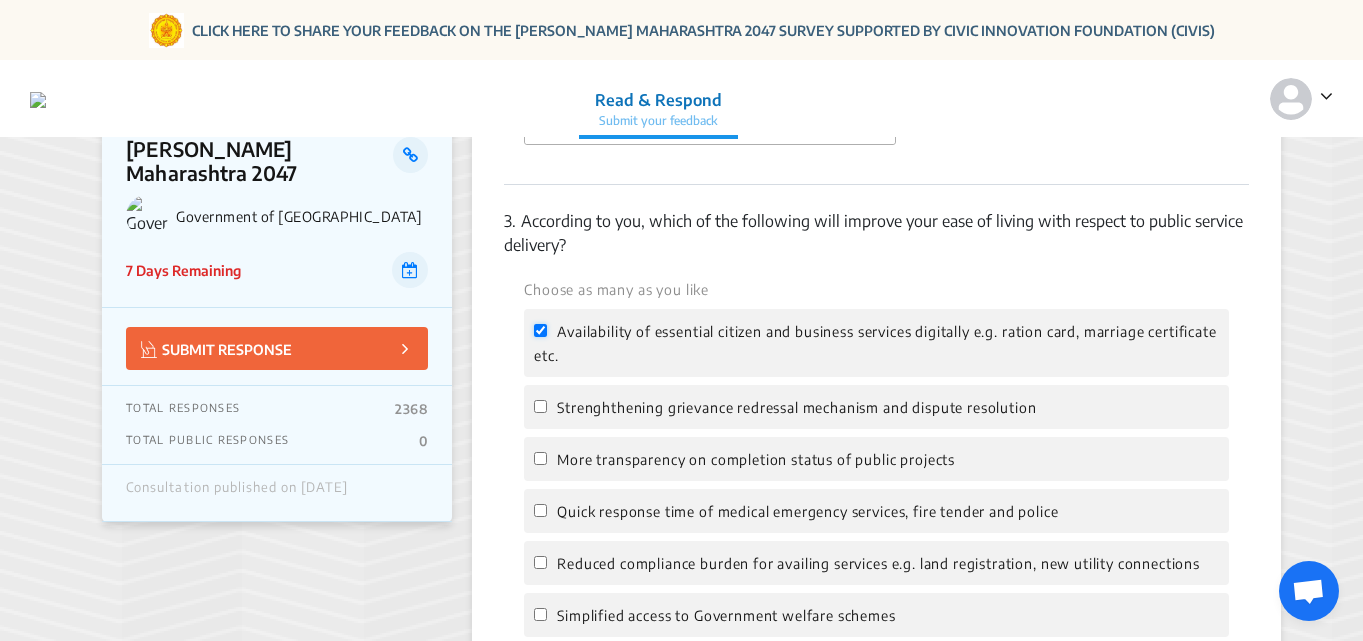checkbox on "true" 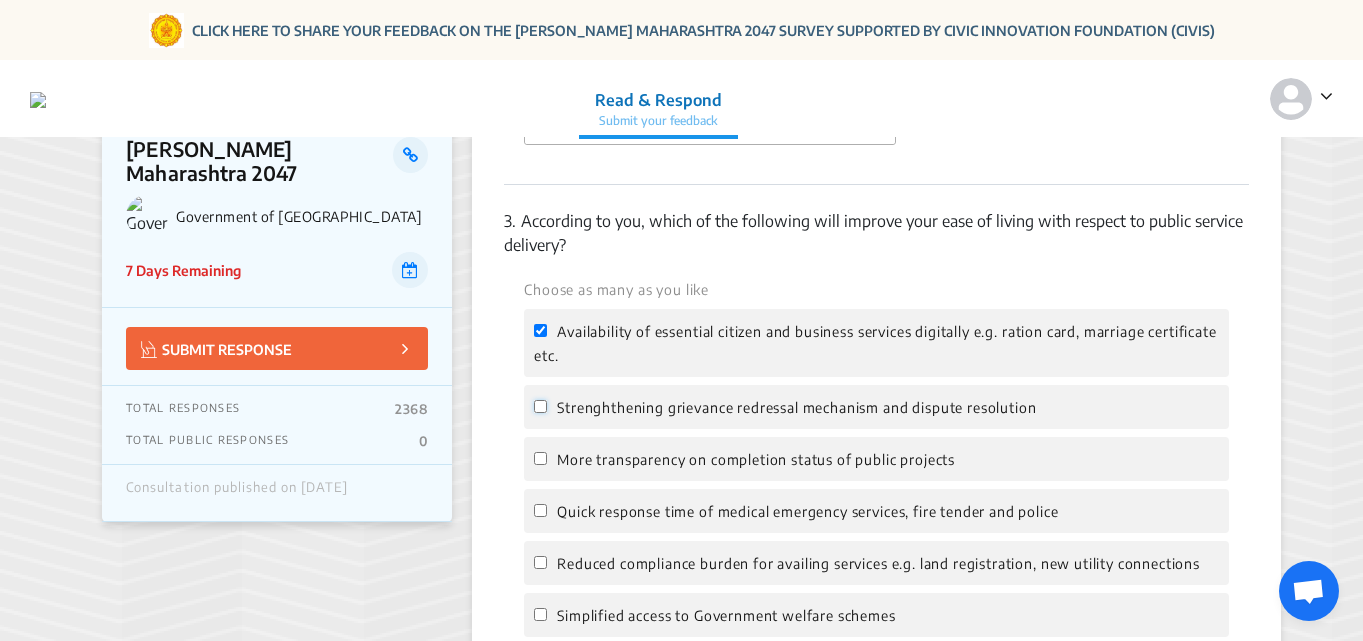 click on "Strenghthening grievance redressal mechanism and dispute resolution" 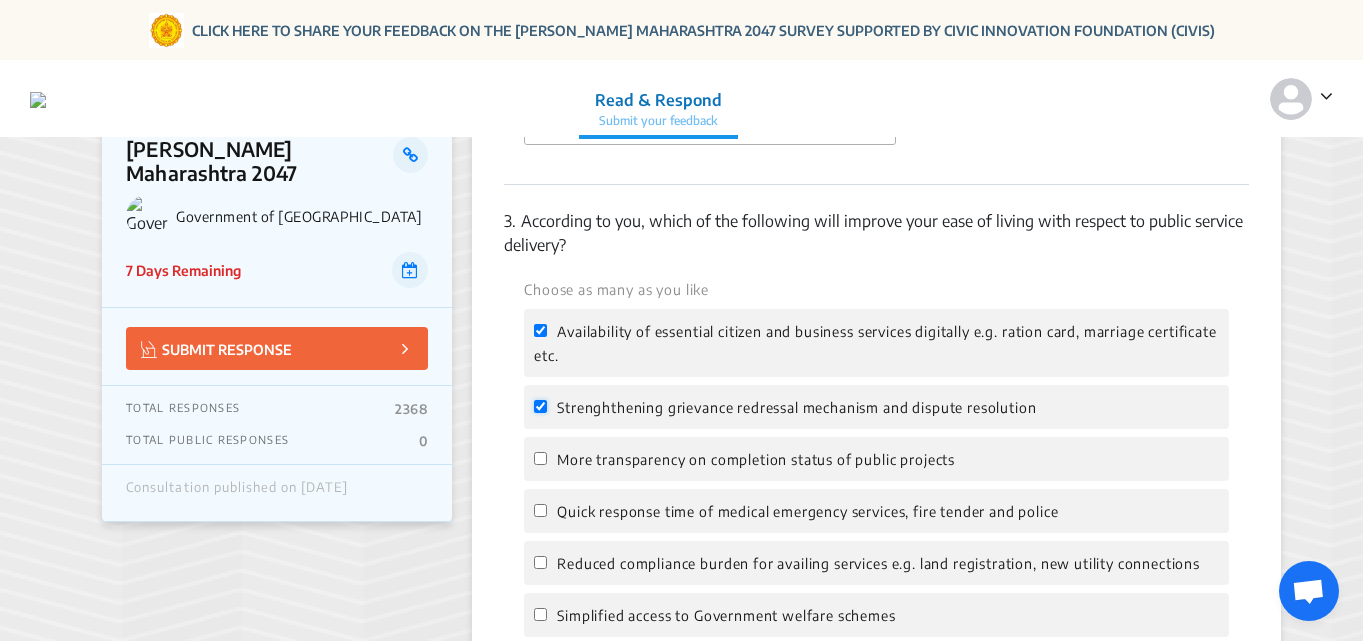 checkbox on "true" 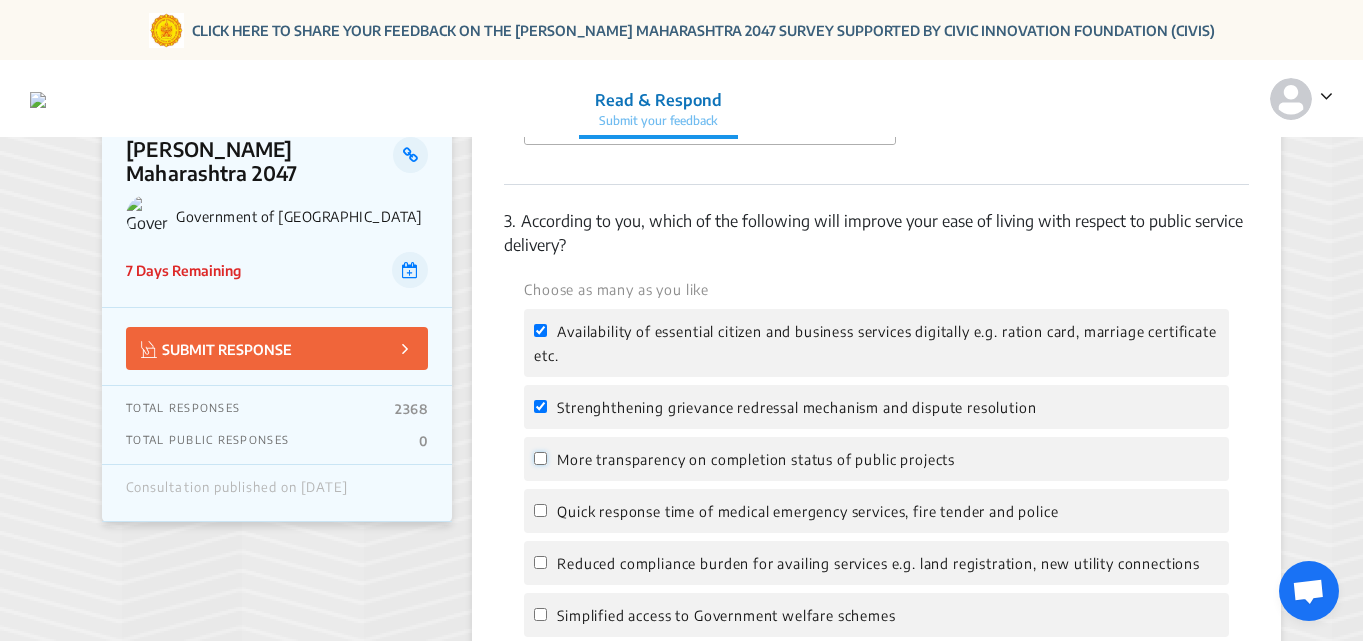 click on "More transparency on completion status of public projects" 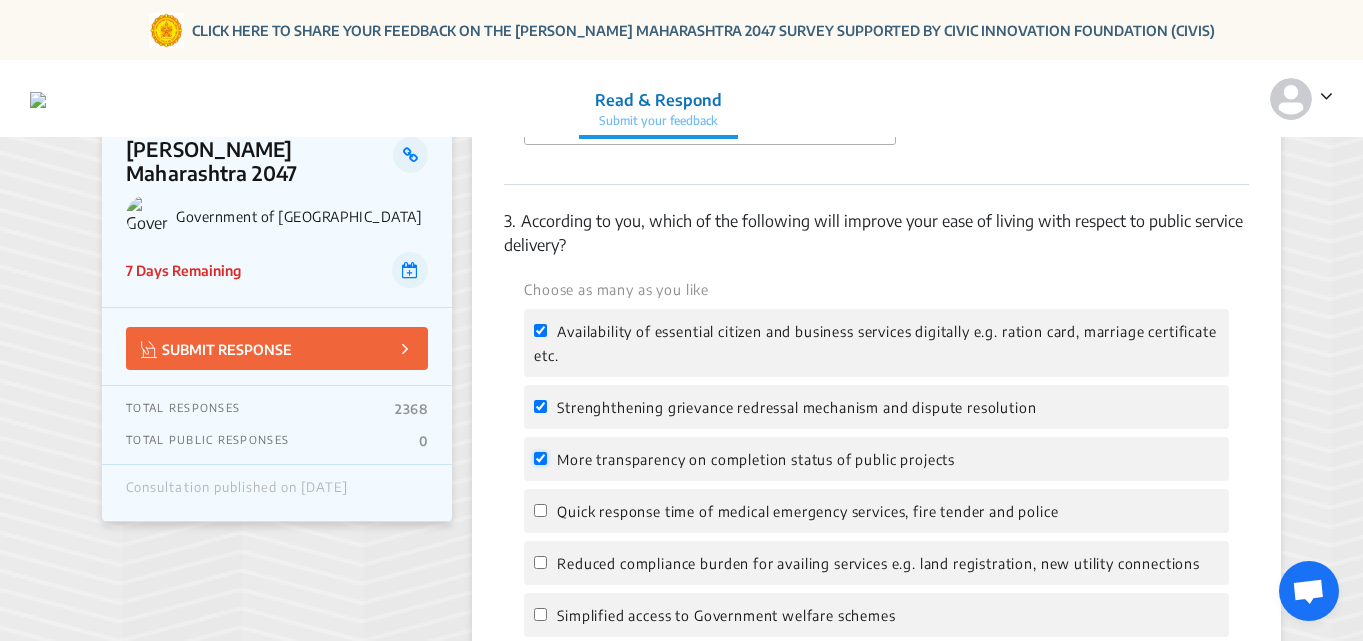checkbox on "true" 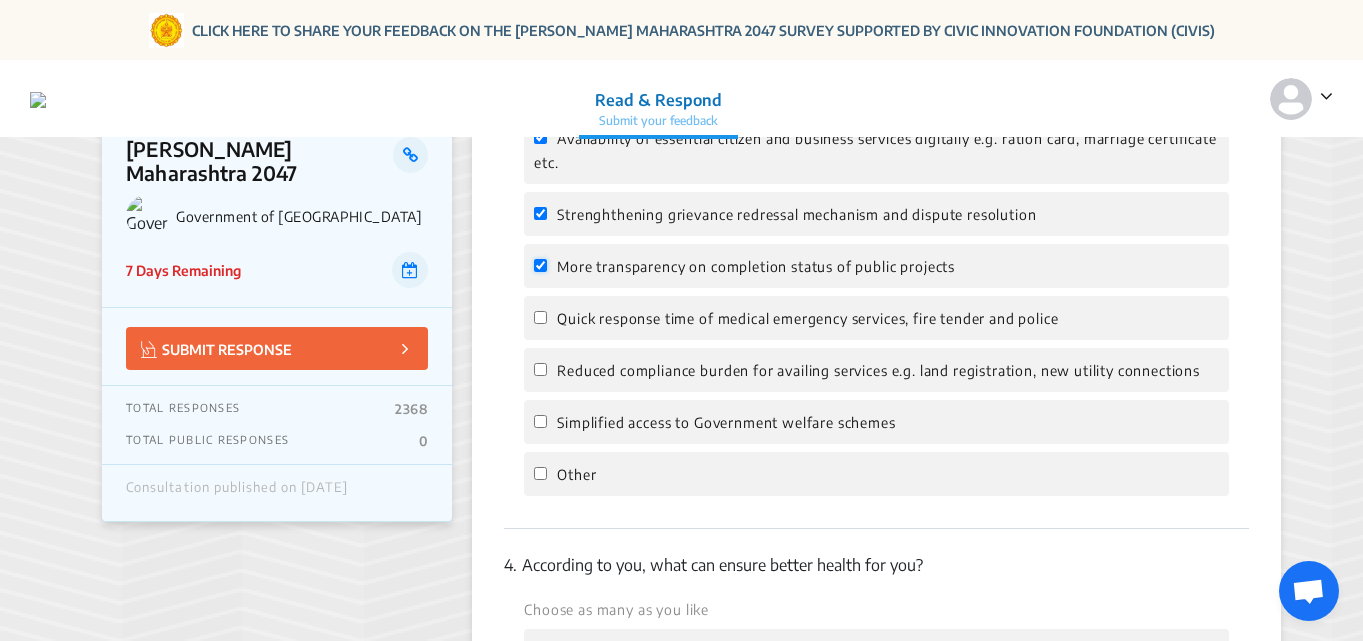 scroll, scrollTop: 1300, scrollLeft: 0, axis: vertical 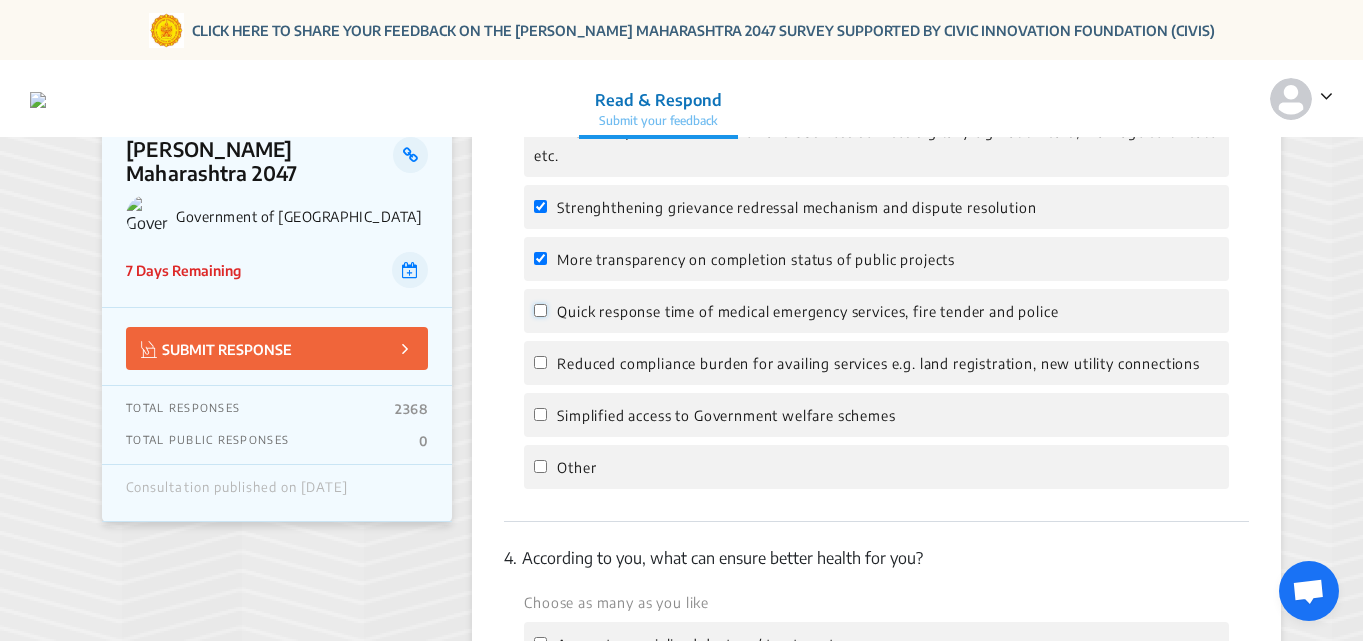click on "Quick response time of medical emergency services, fire tender and police" 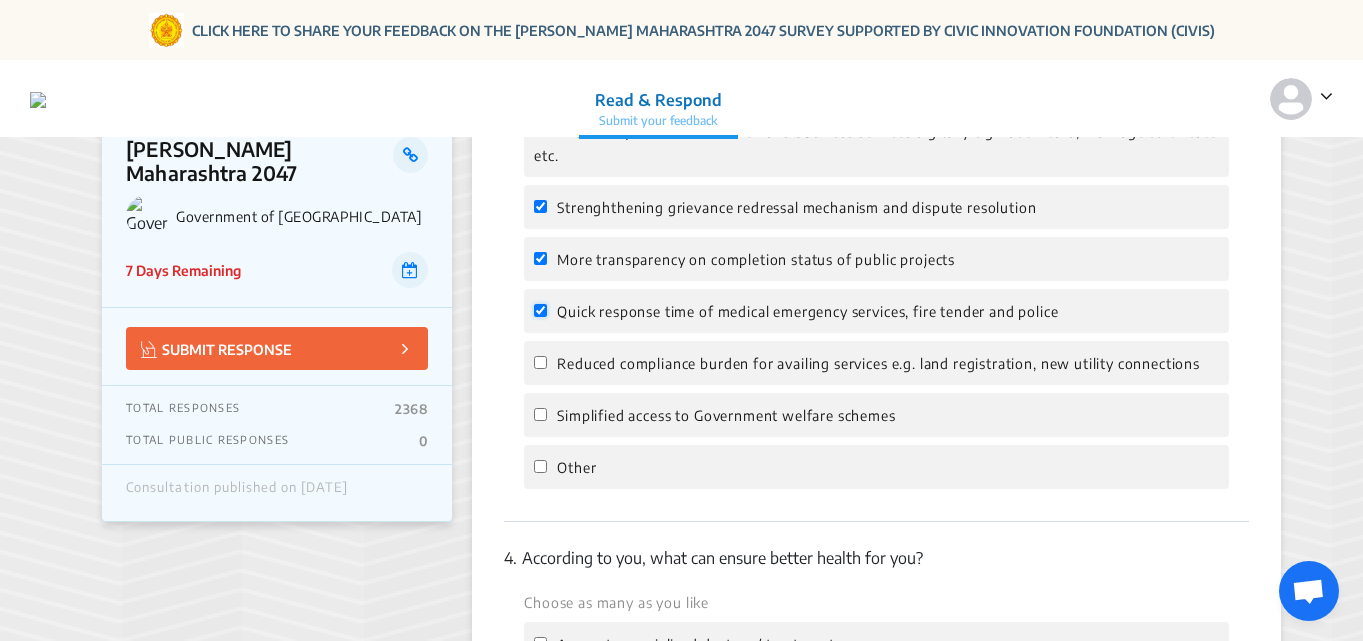checkbox on "true" 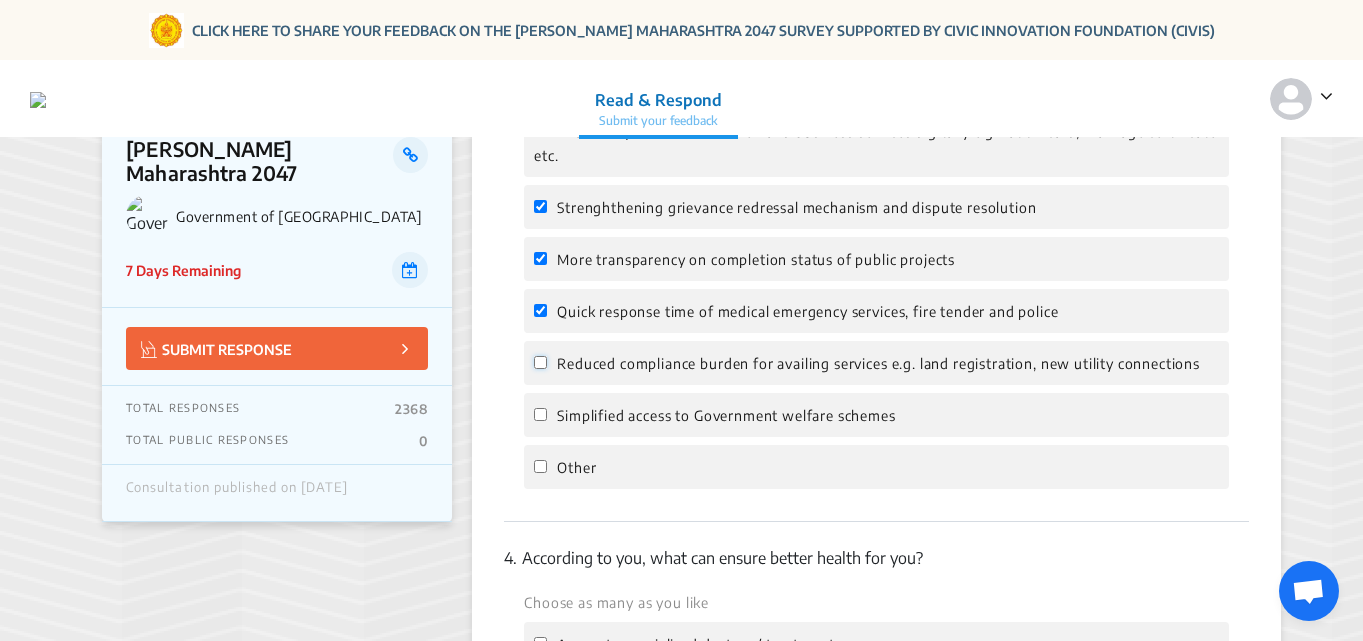 click on "Reduced compliance burden for availing services e.g. land registration, new utility connections" 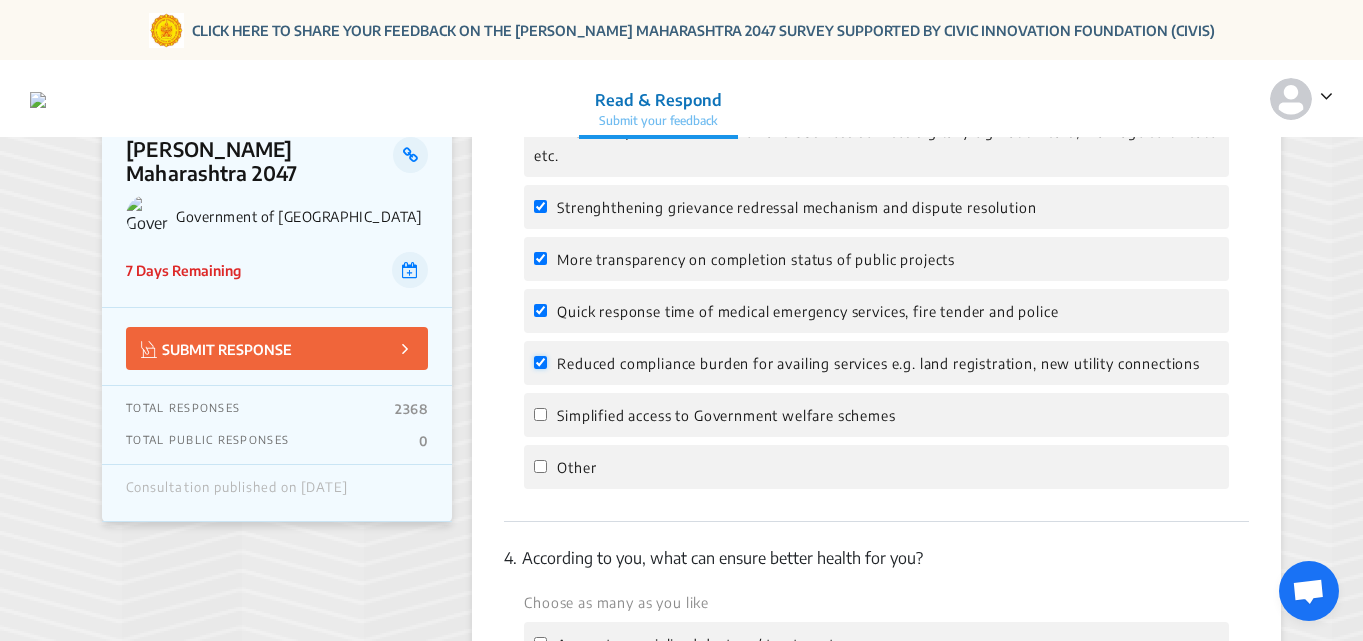 checkbox on "true" 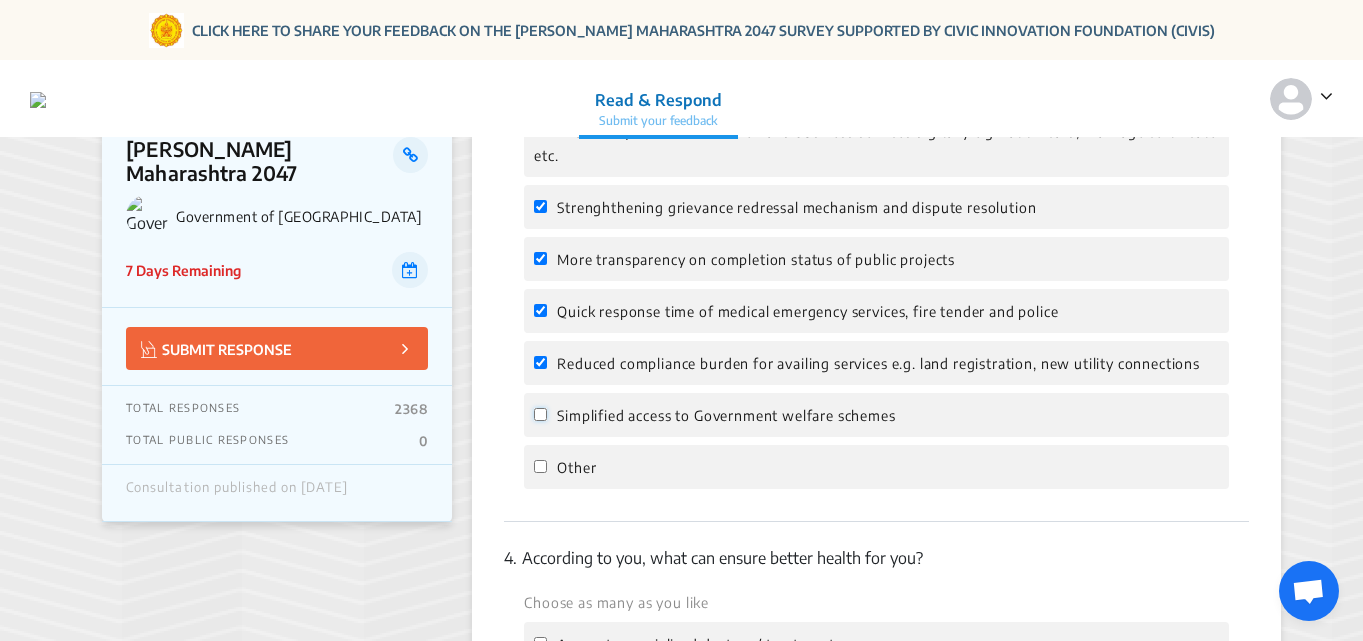 click on "Simplified access to Government welfare schemes" 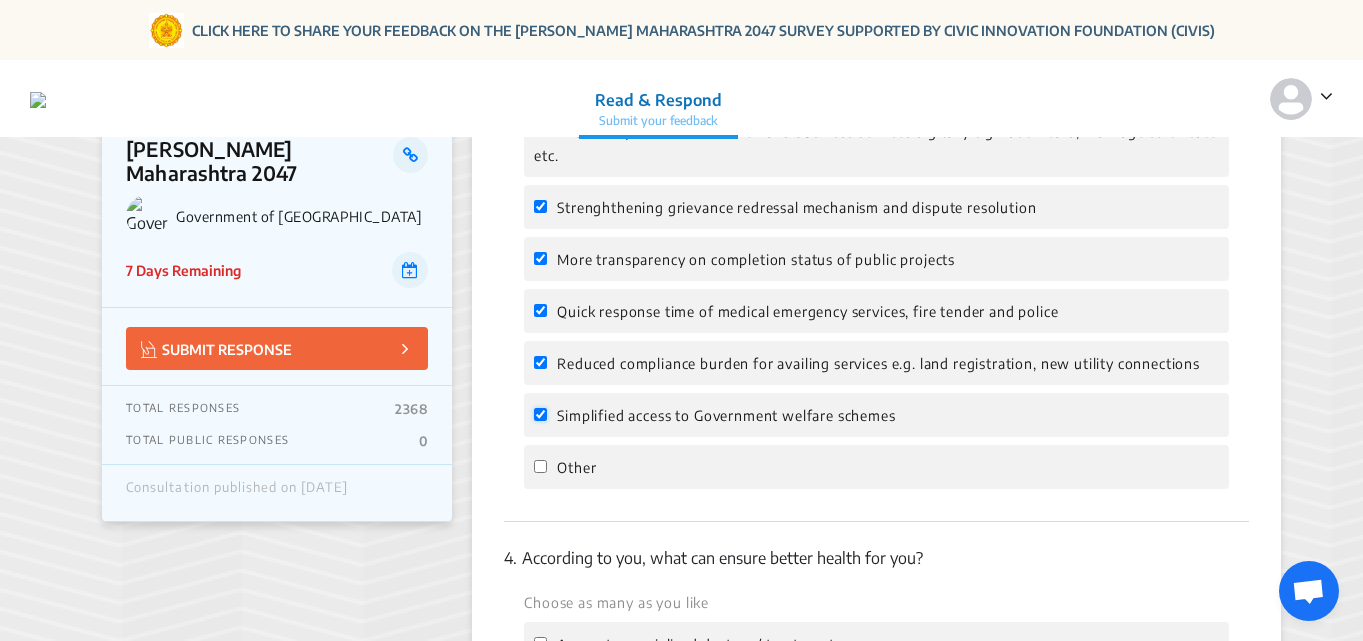 checkbox on "true" 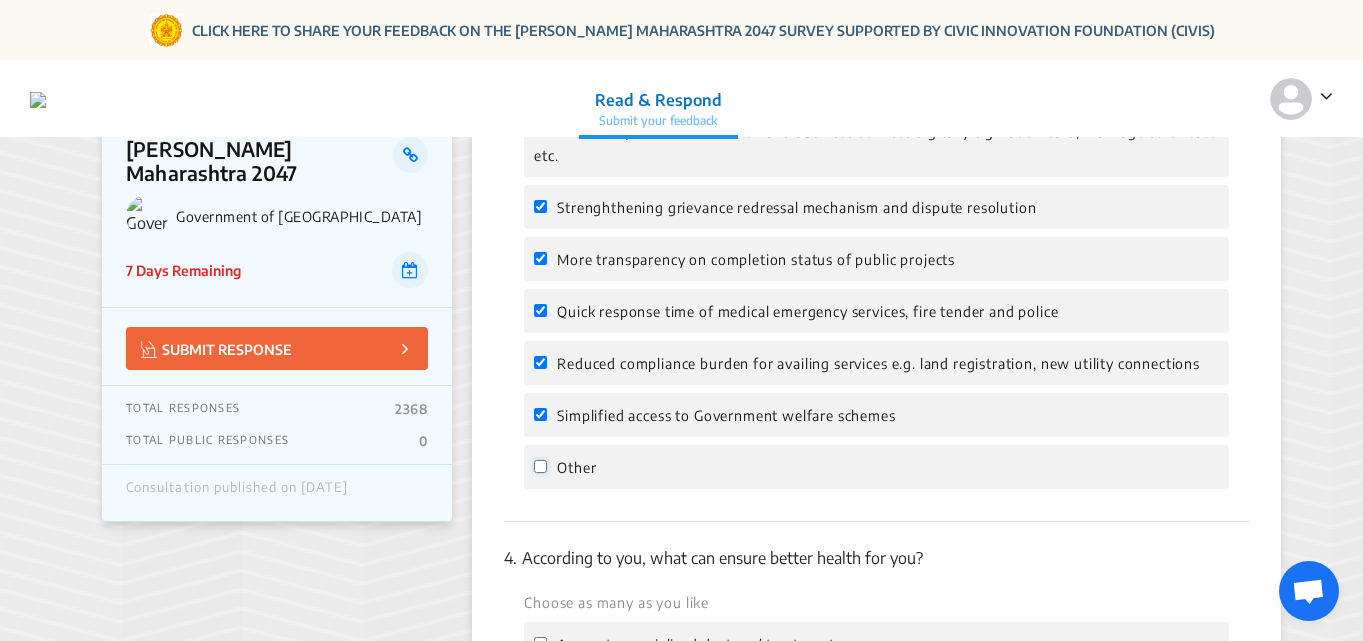 click on "Other" 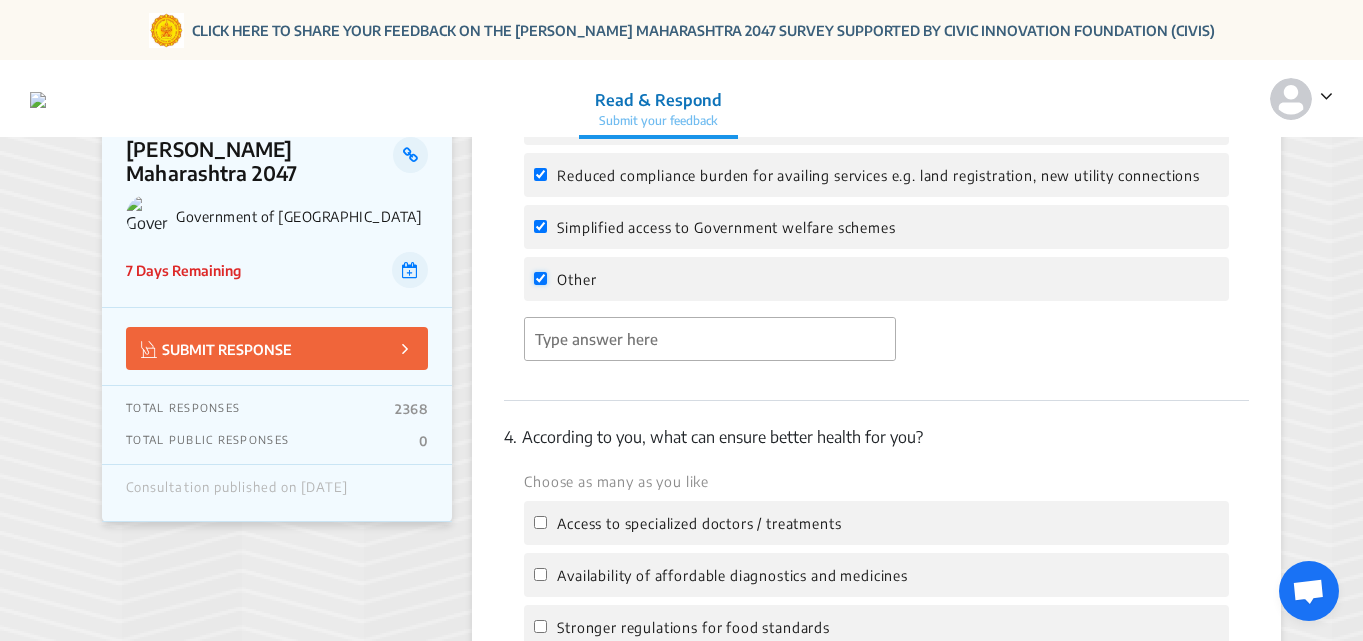 scroll, scrollTop: 1400, scrollLeft: 0, axis: vertical 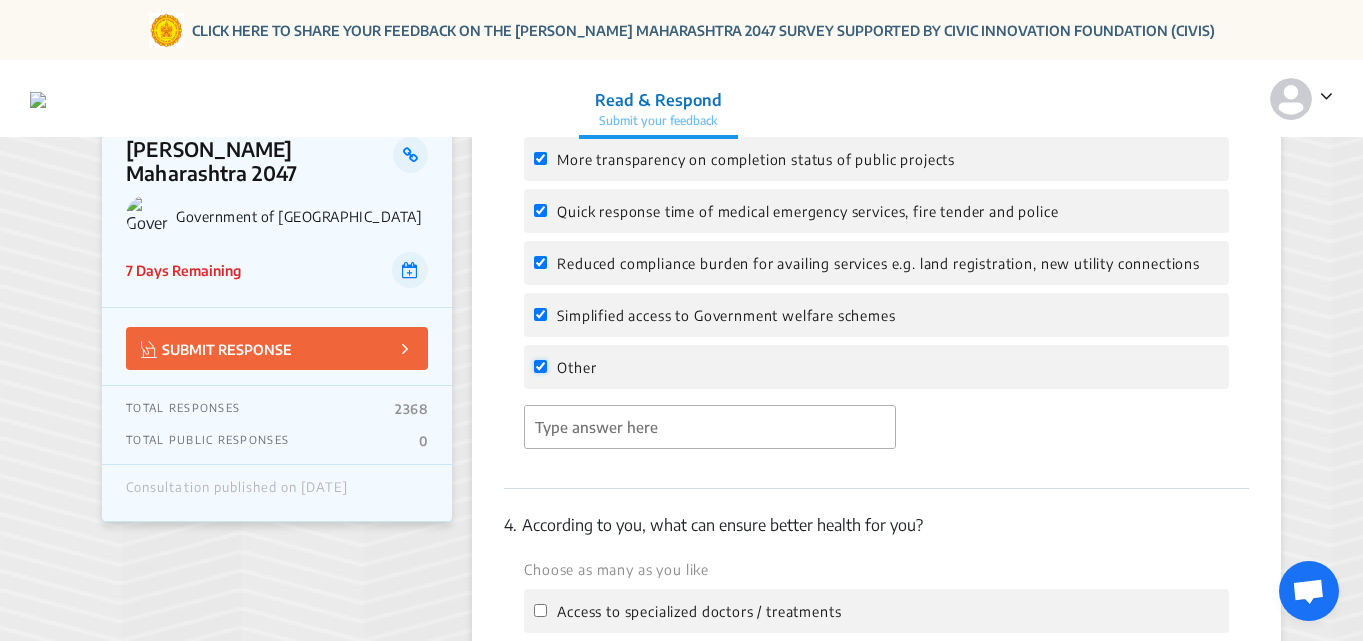 click on "Other" 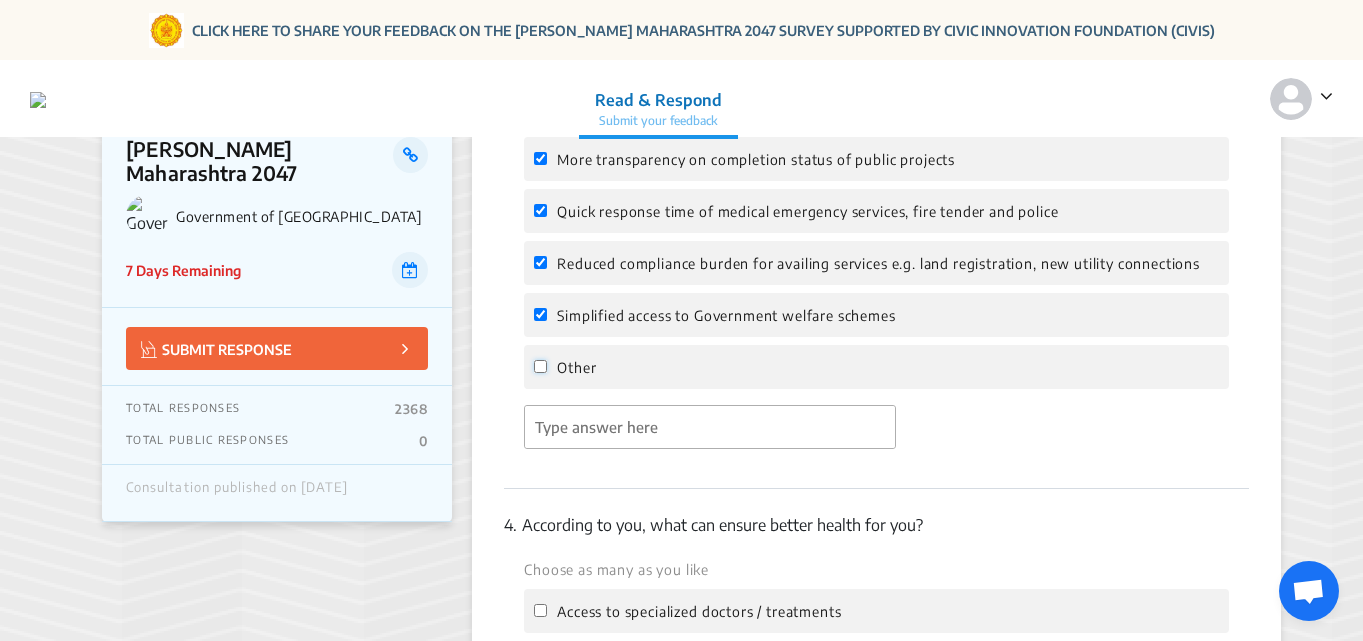 checkbox on "false" 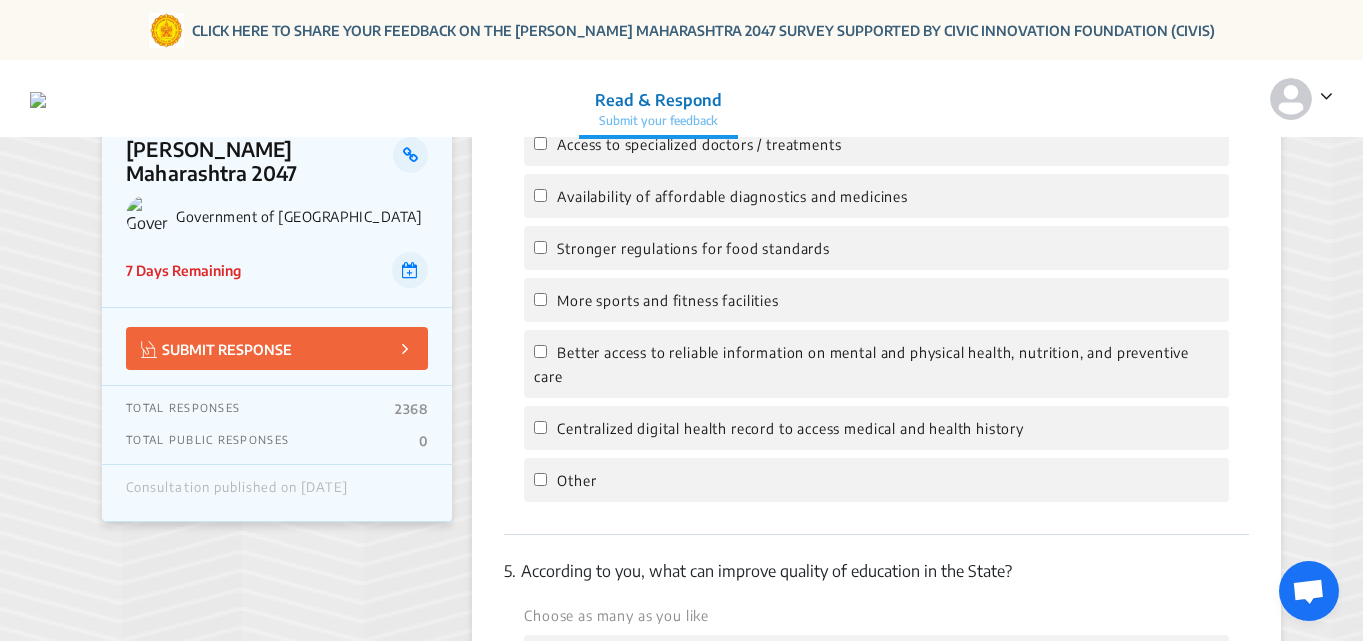 scroll, scrollTop: 1700, scrollLeft: 0, axis: vertical 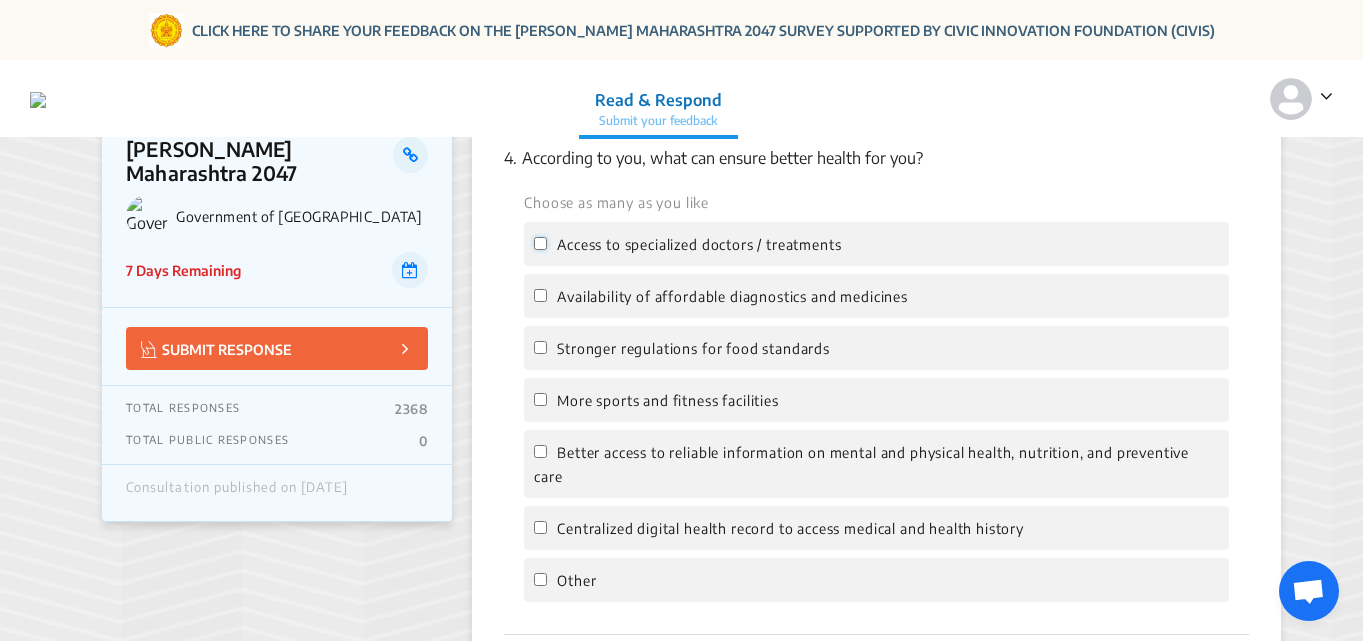 click on "Access to specialized doctors / treatments" 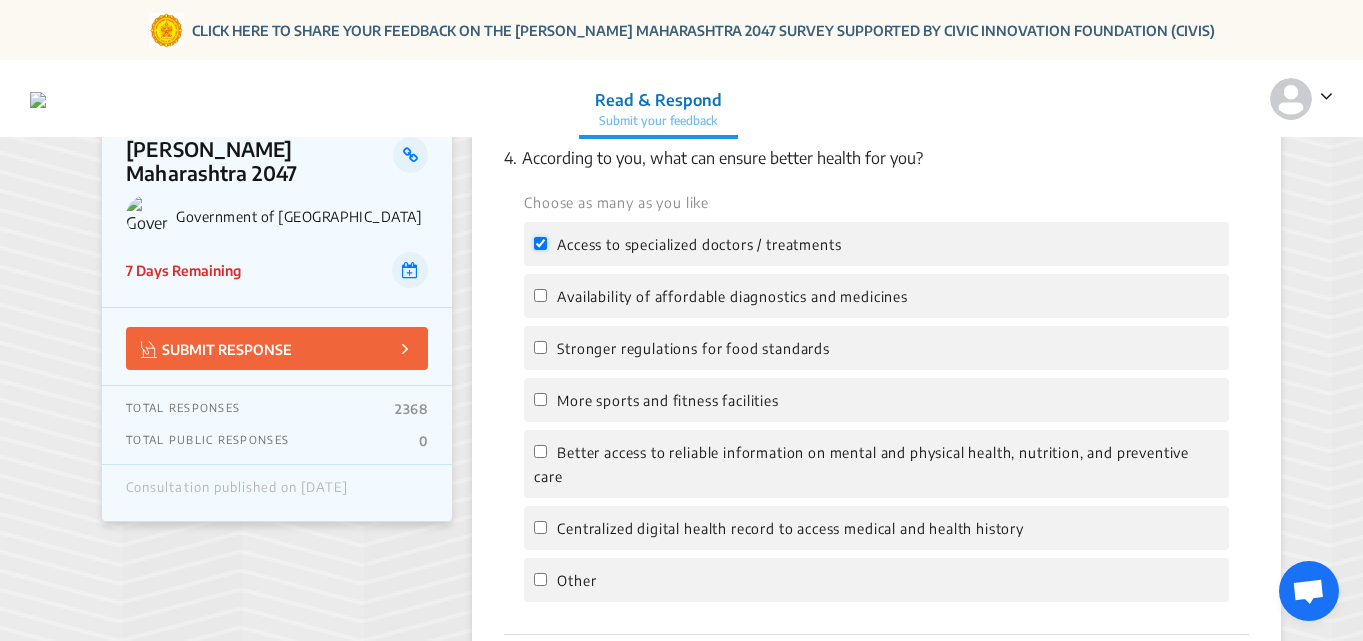 checkbox on "true" 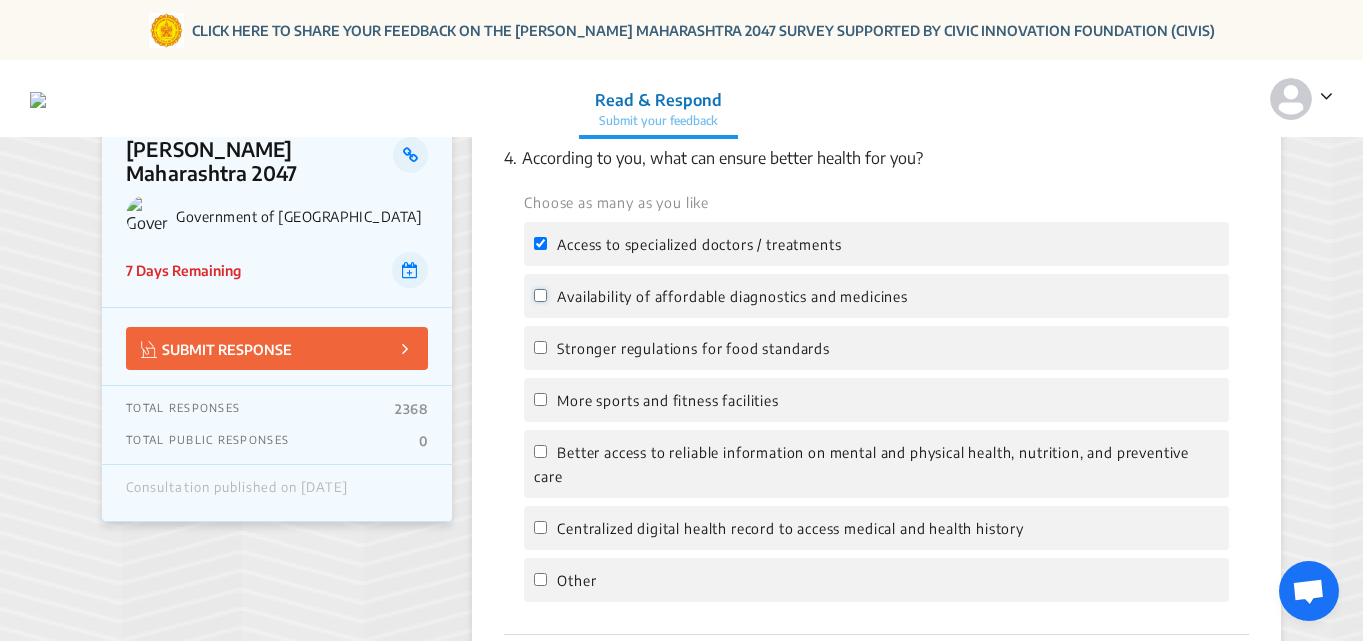 click on "Availability of affordable diagnostics and medicines" 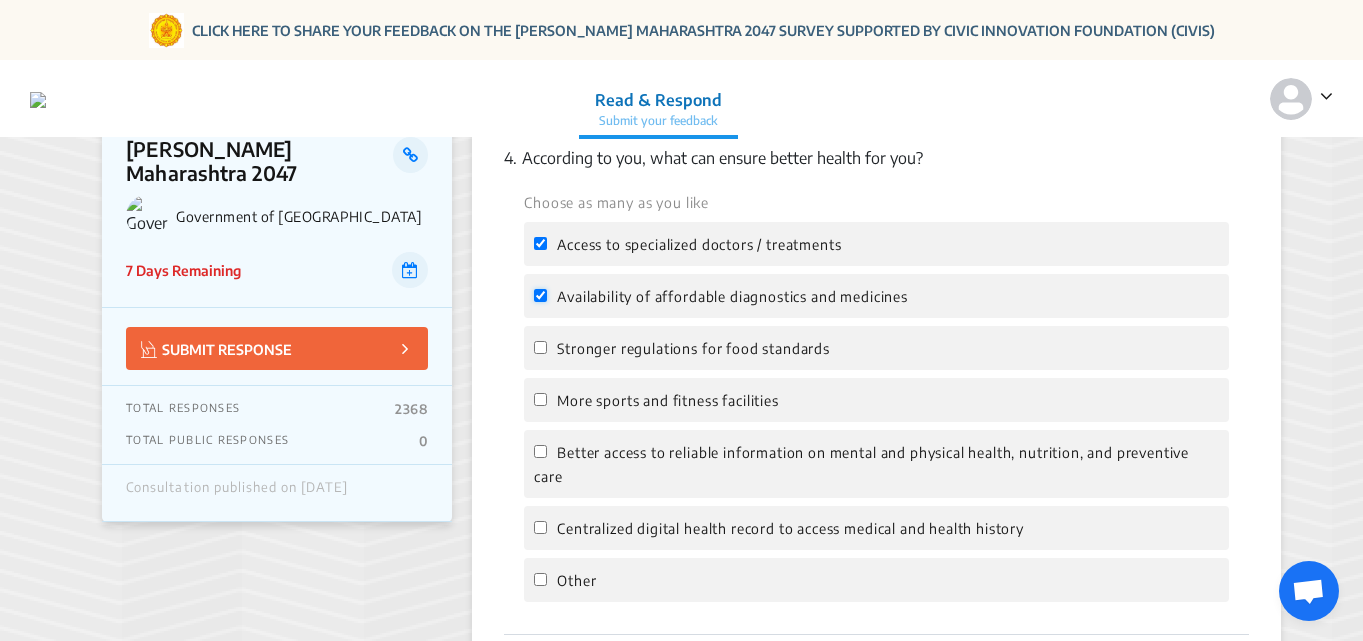 checkbox on "true" 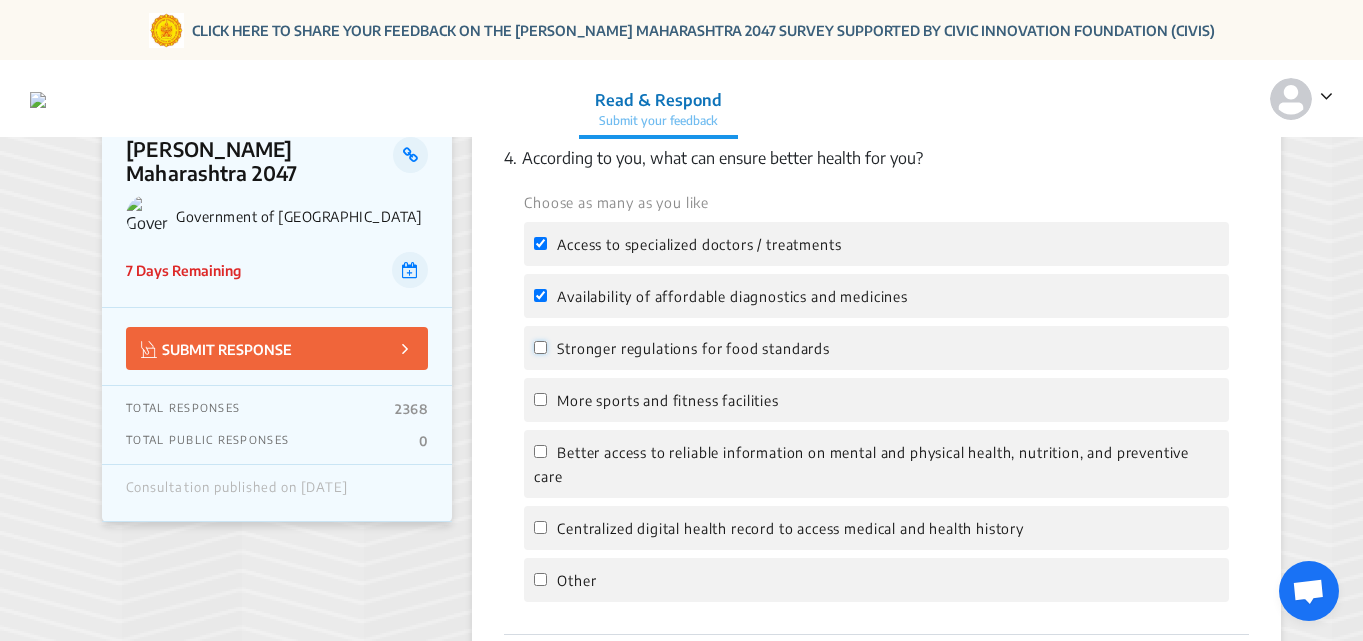 click on "Stronger regulations for food standards" 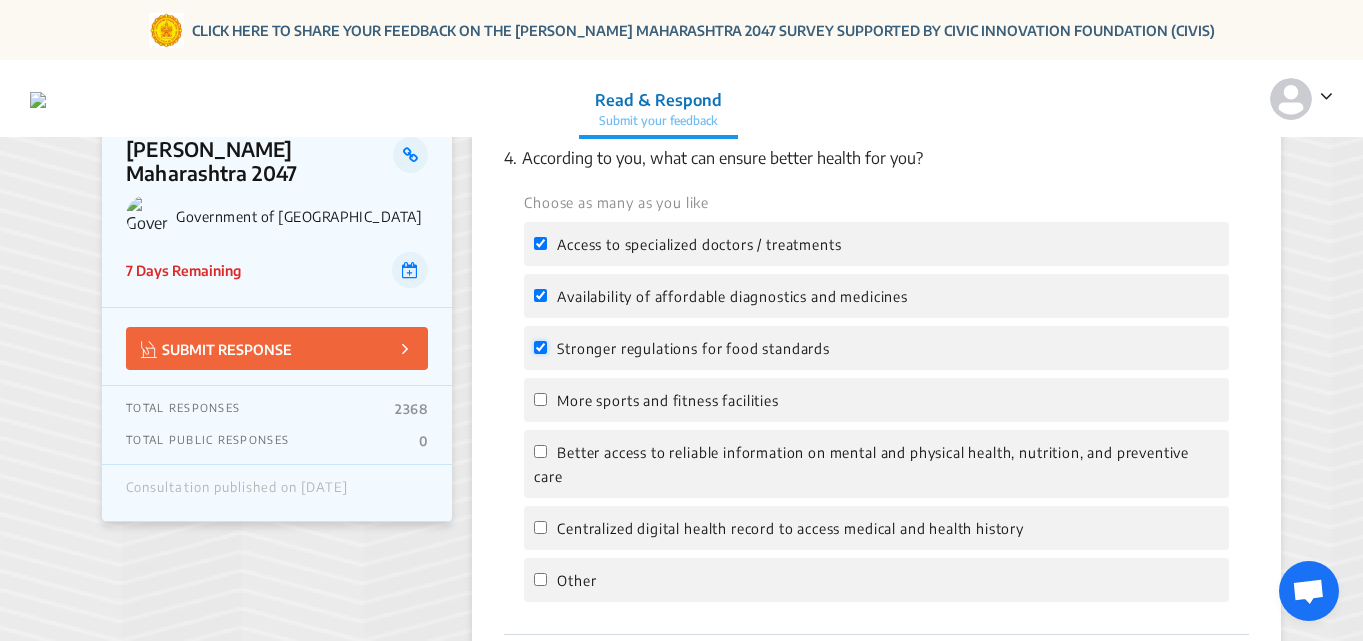 checkbox on "true" 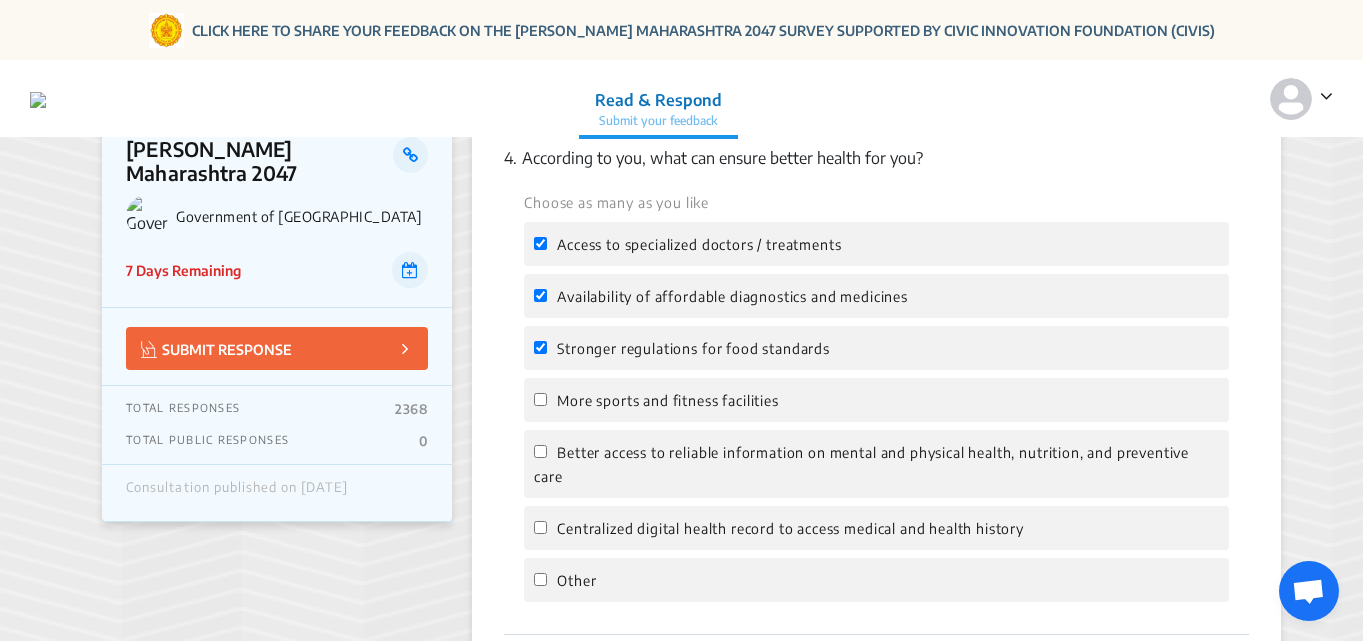 click on "More sports and fitness facilities" 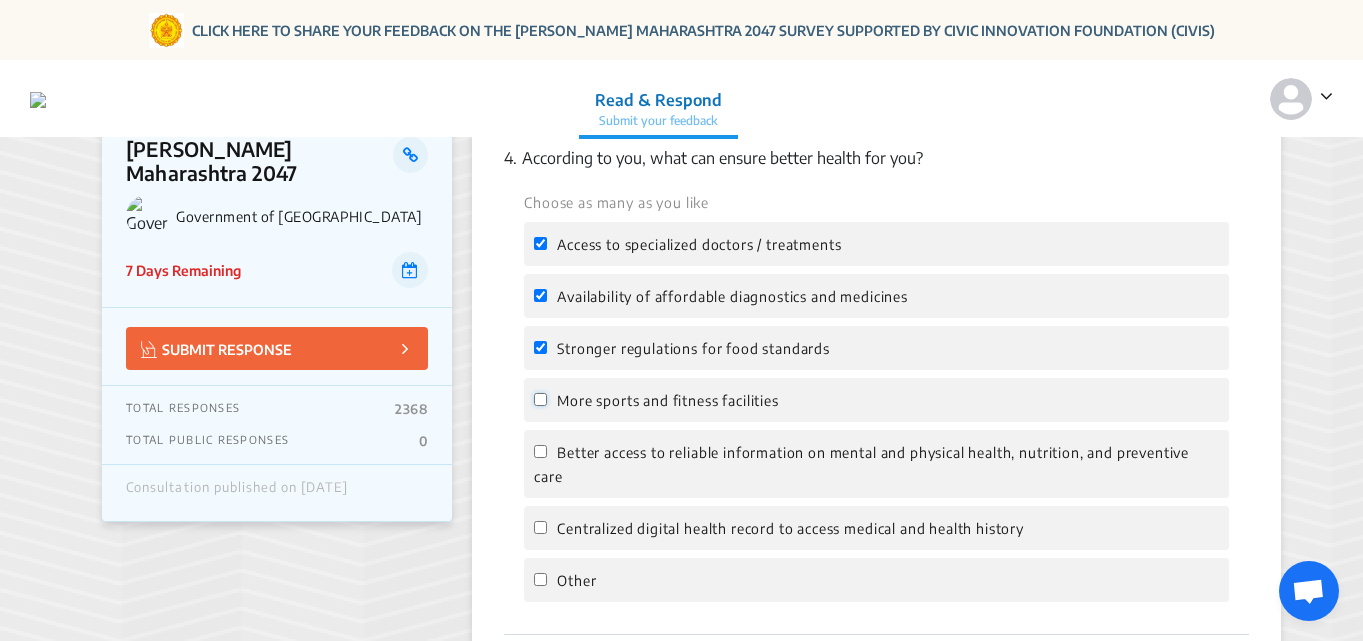 click on "More sports and fitness facilities" 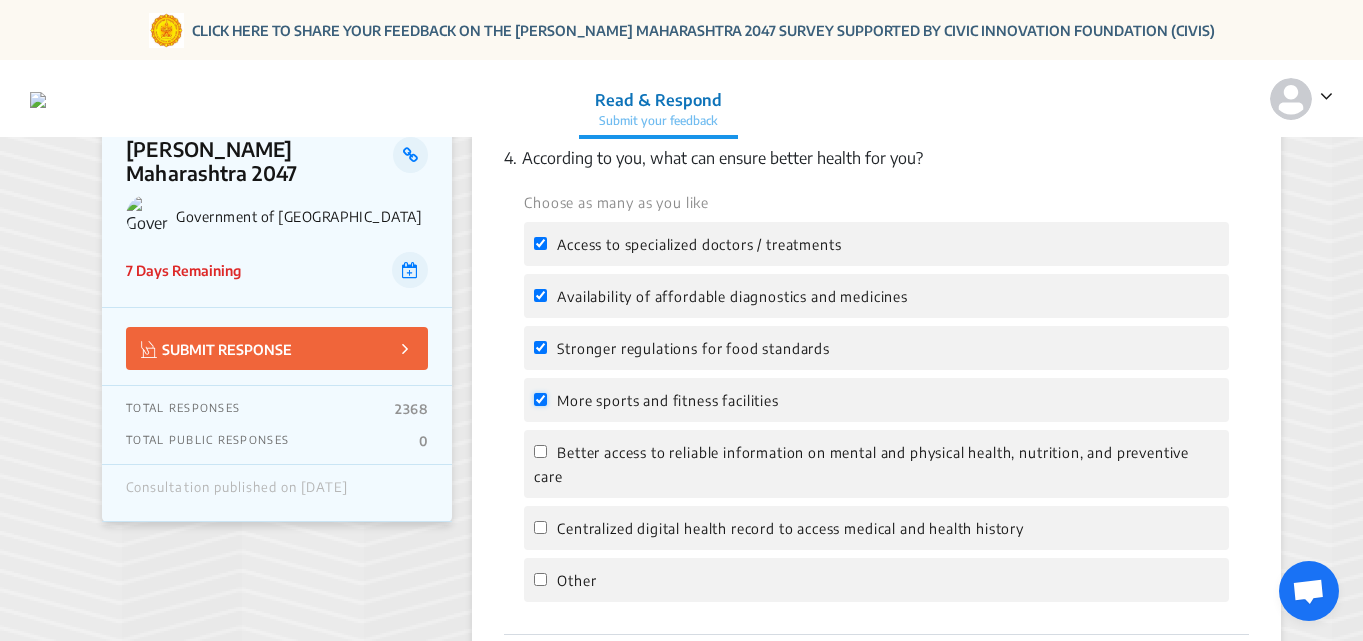 checkbox on "true" 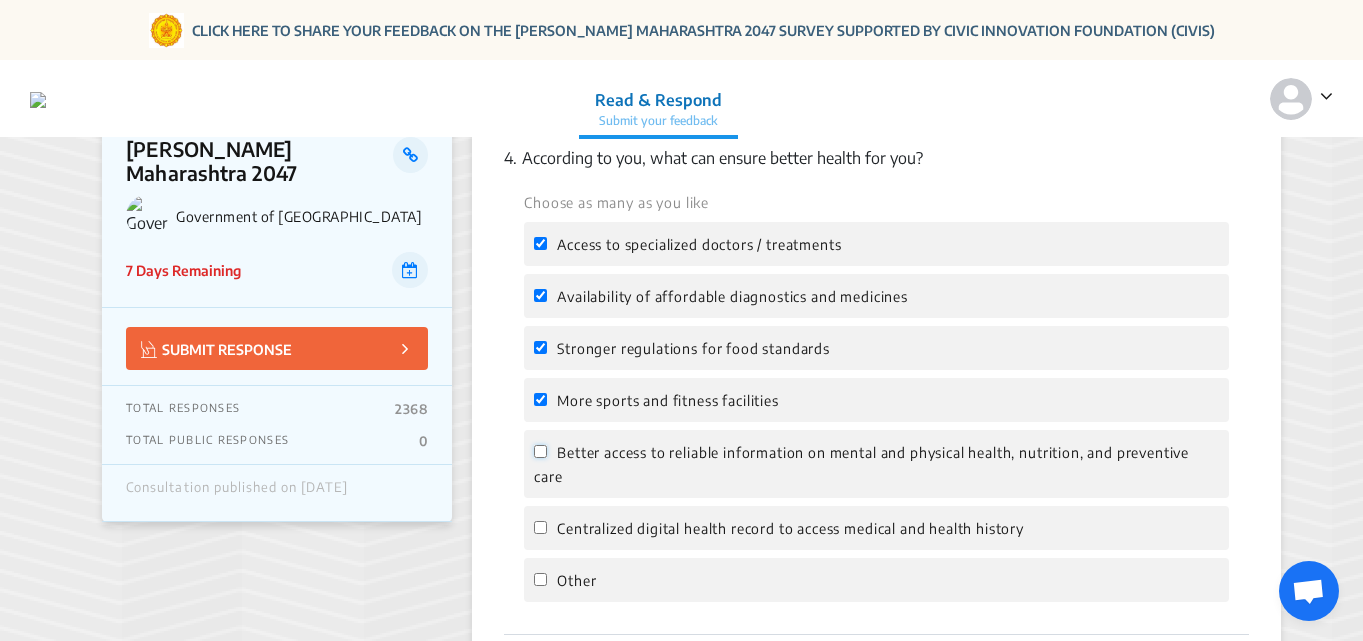 click on "Better access to reliable information on mental and physical health, nutrition, and preventive care" 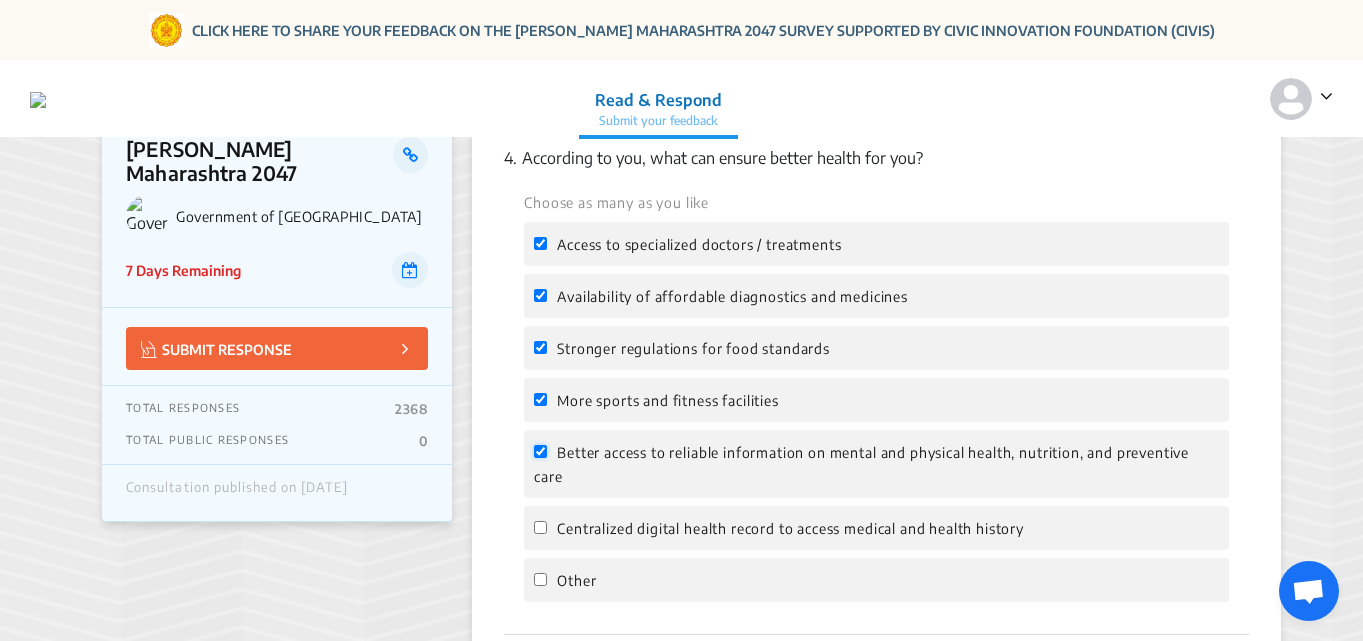 checkbox on "true" 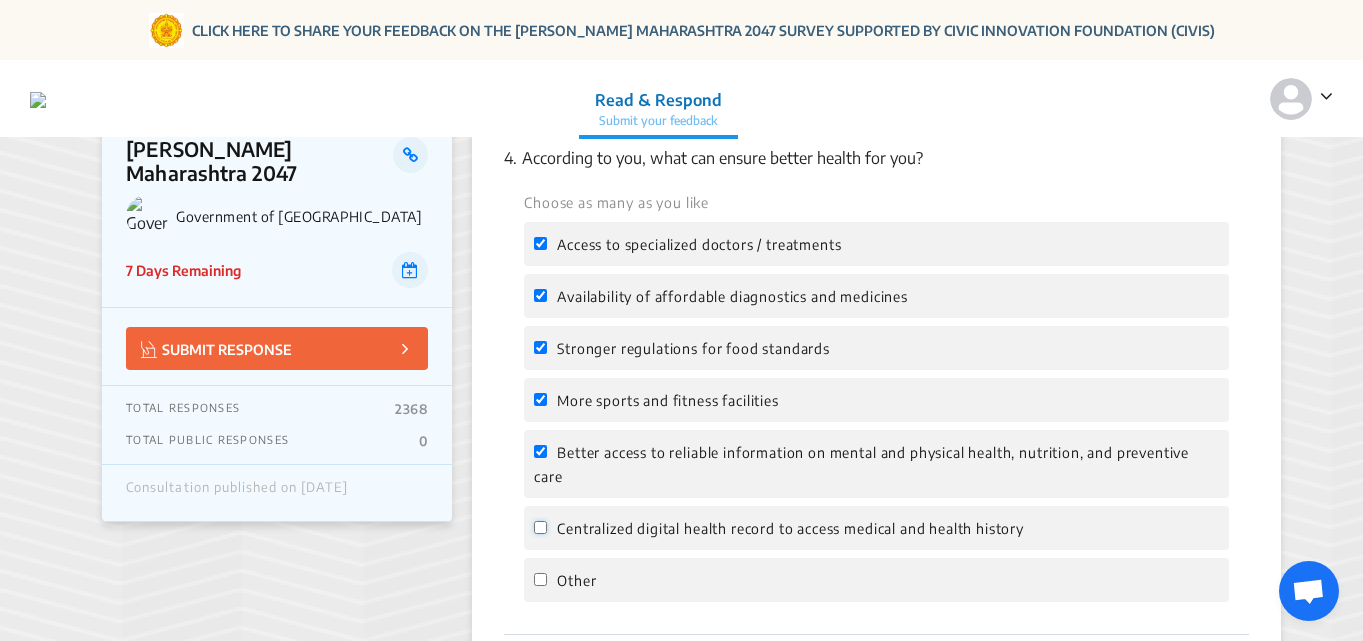 click on "Centralized digital health record to access medical and health history" 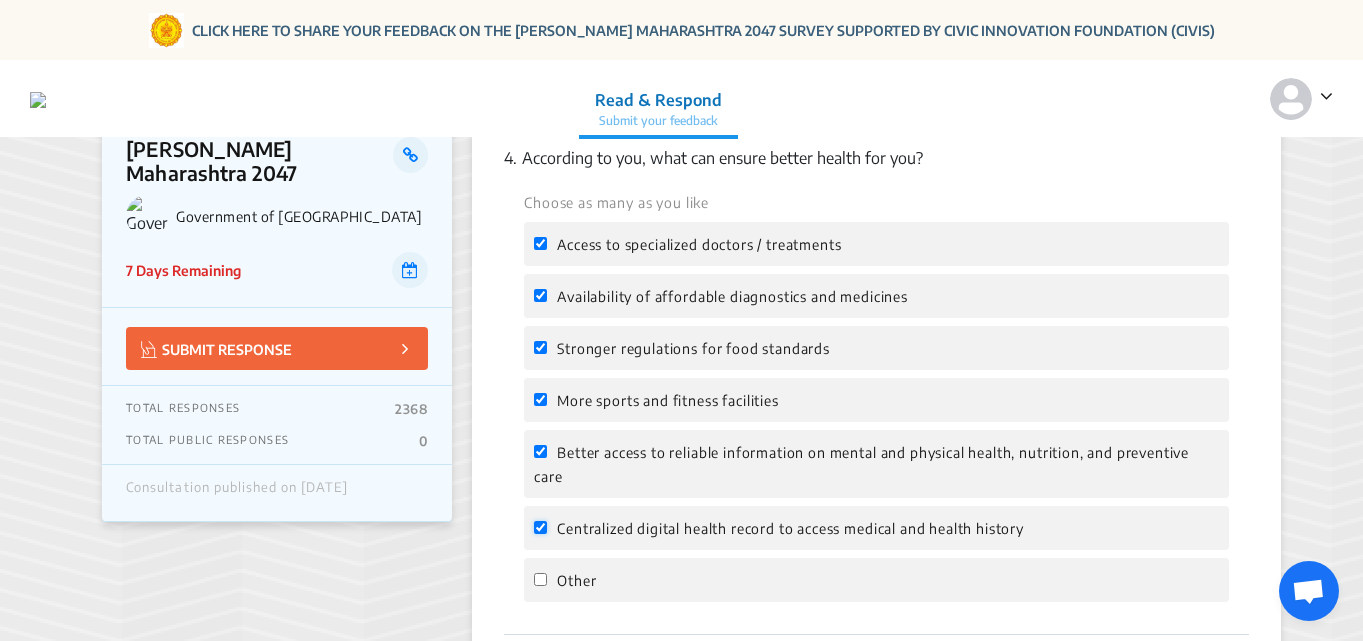 checkbox on "true" 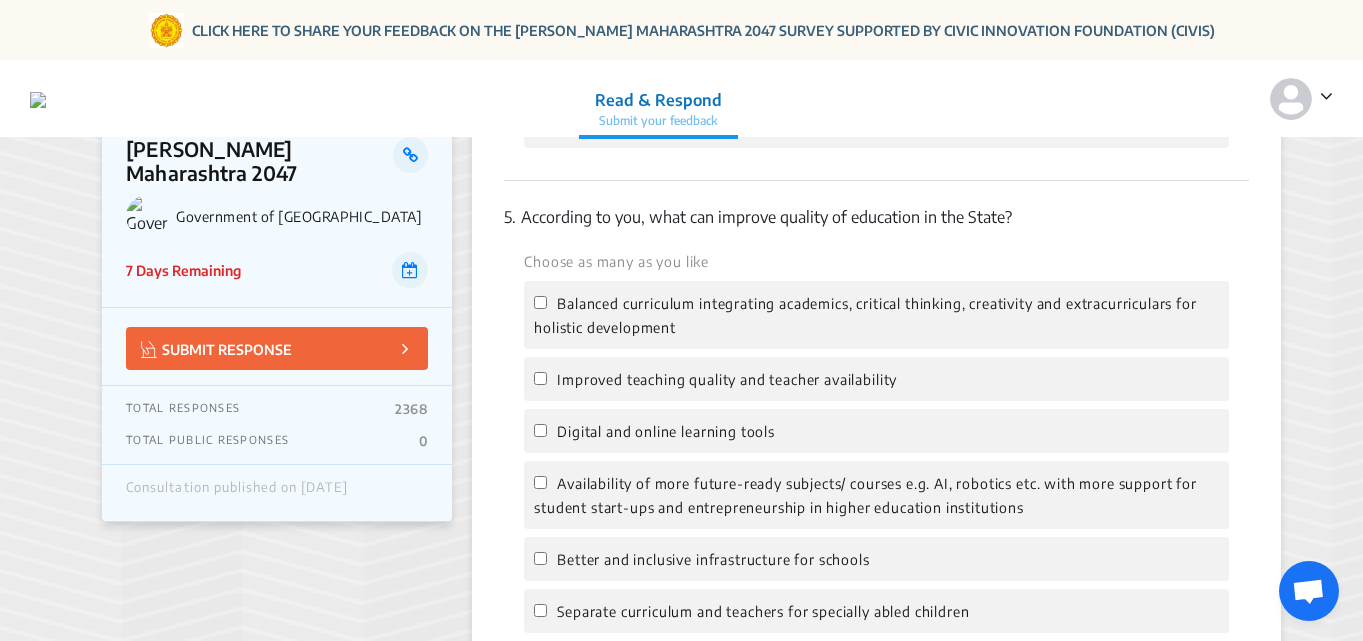 scroll, scrollTop: 2200, scrollLeft: 0, axis: vertical 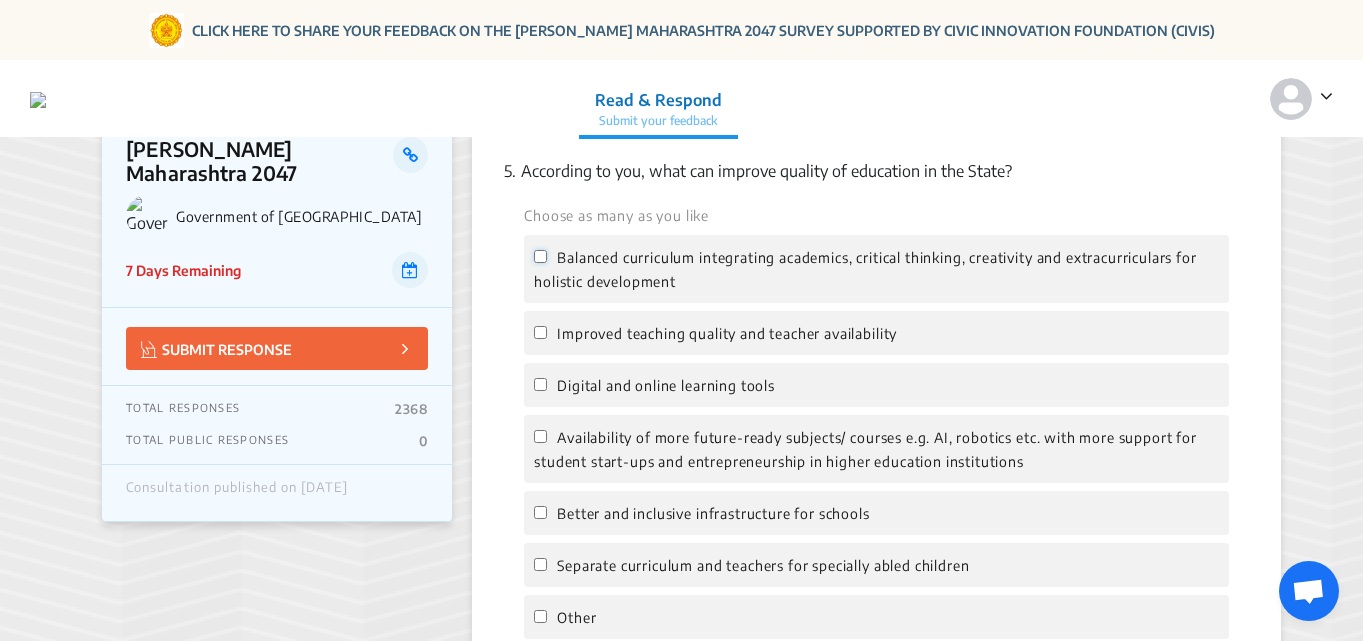 click on "Balanced curriculum integrating academics, critical thinking, creativity and extracurriculars for holistic development" 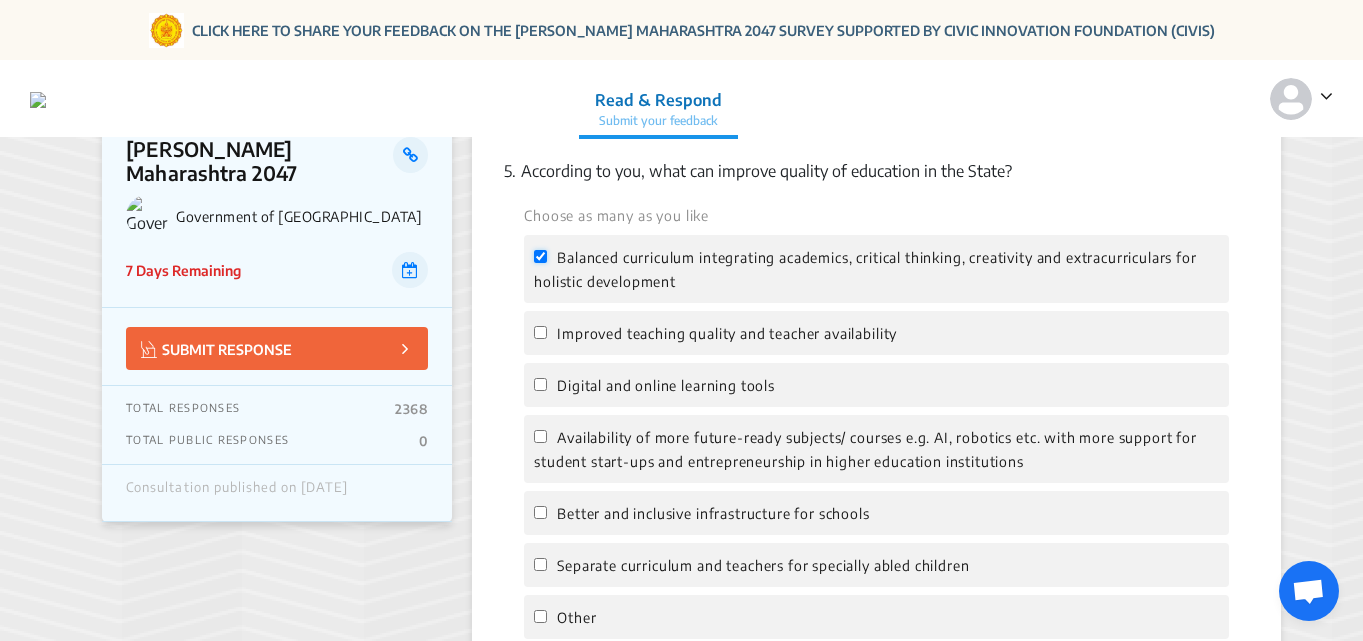 checkbox on "true" 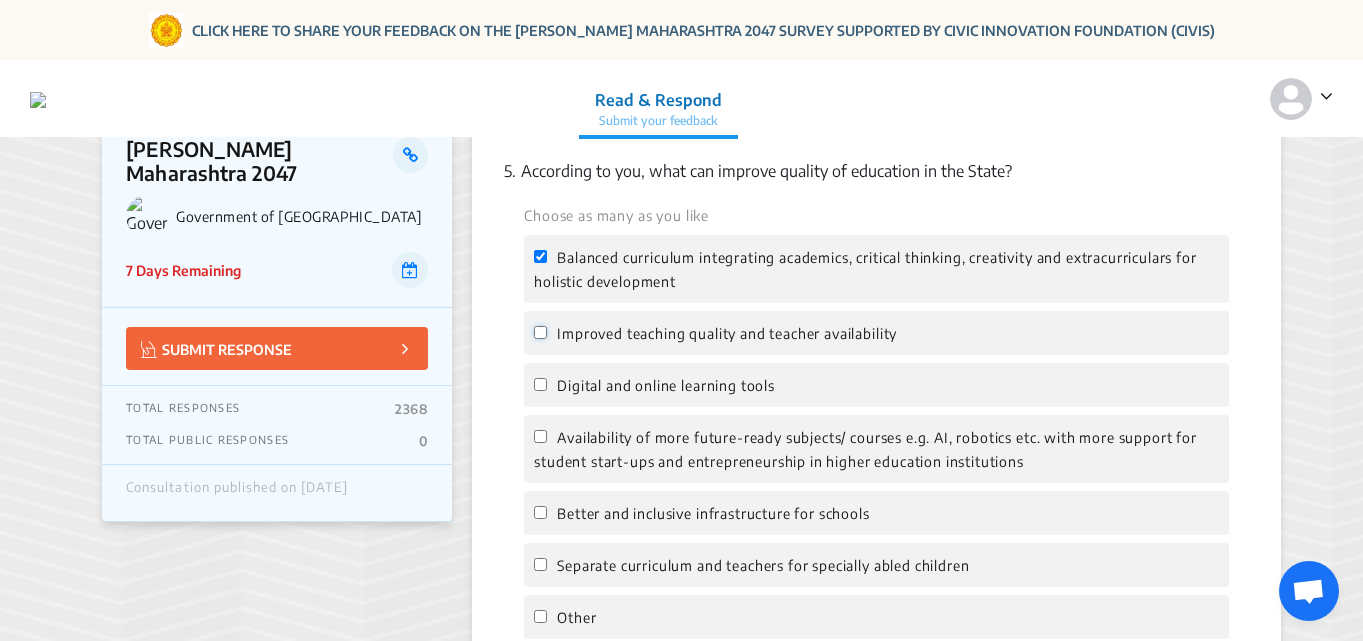 drag, startPoint x: 542, startPoint y: 329, endPoint x: 541, endPoint y: 351, distance: 22.022715 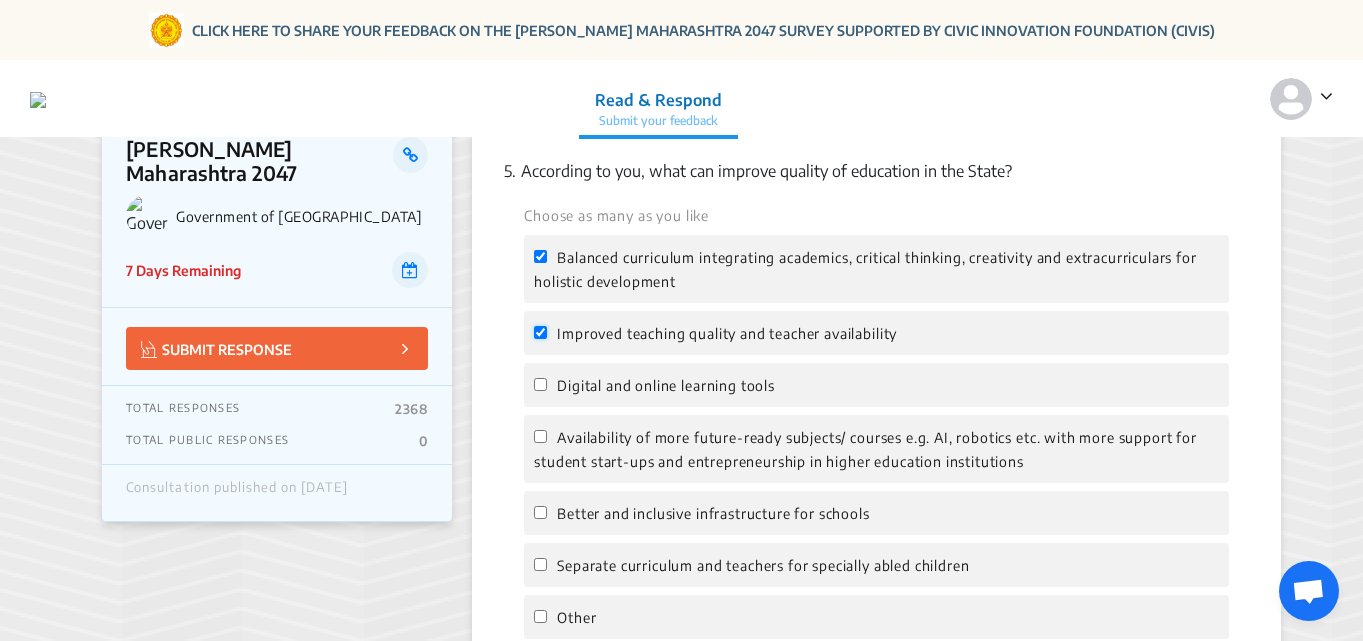 checkbox on "true" 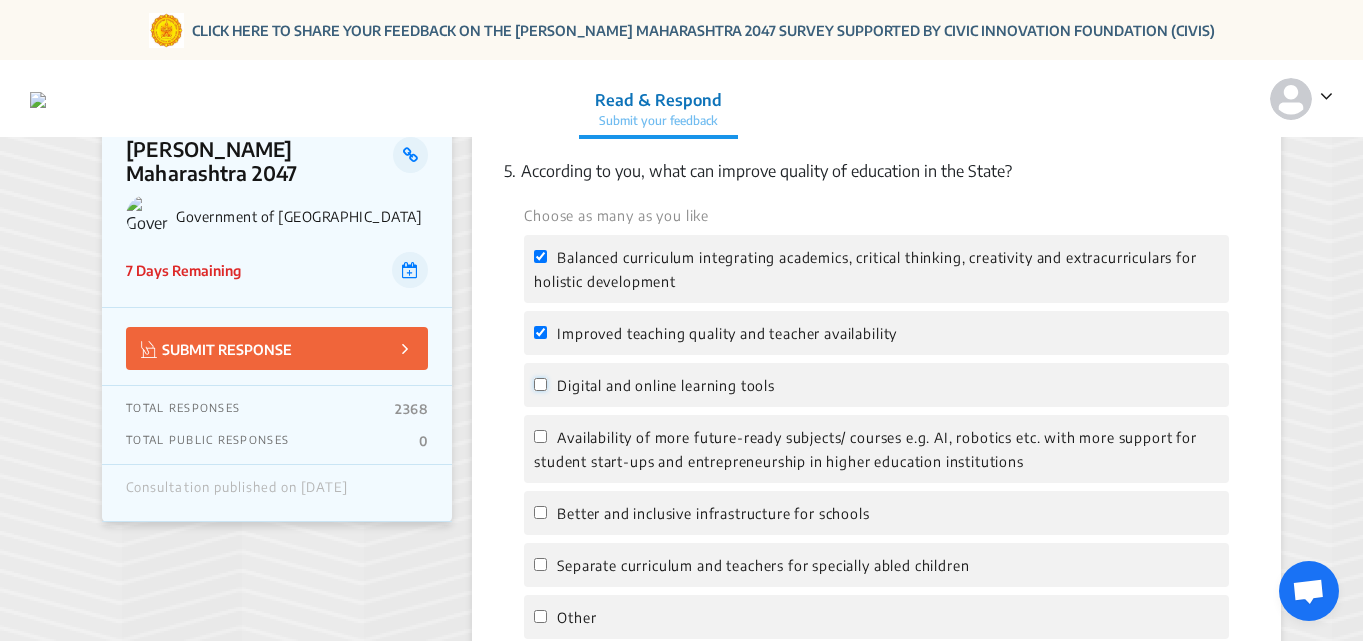 click on "Digital and online learning tools" 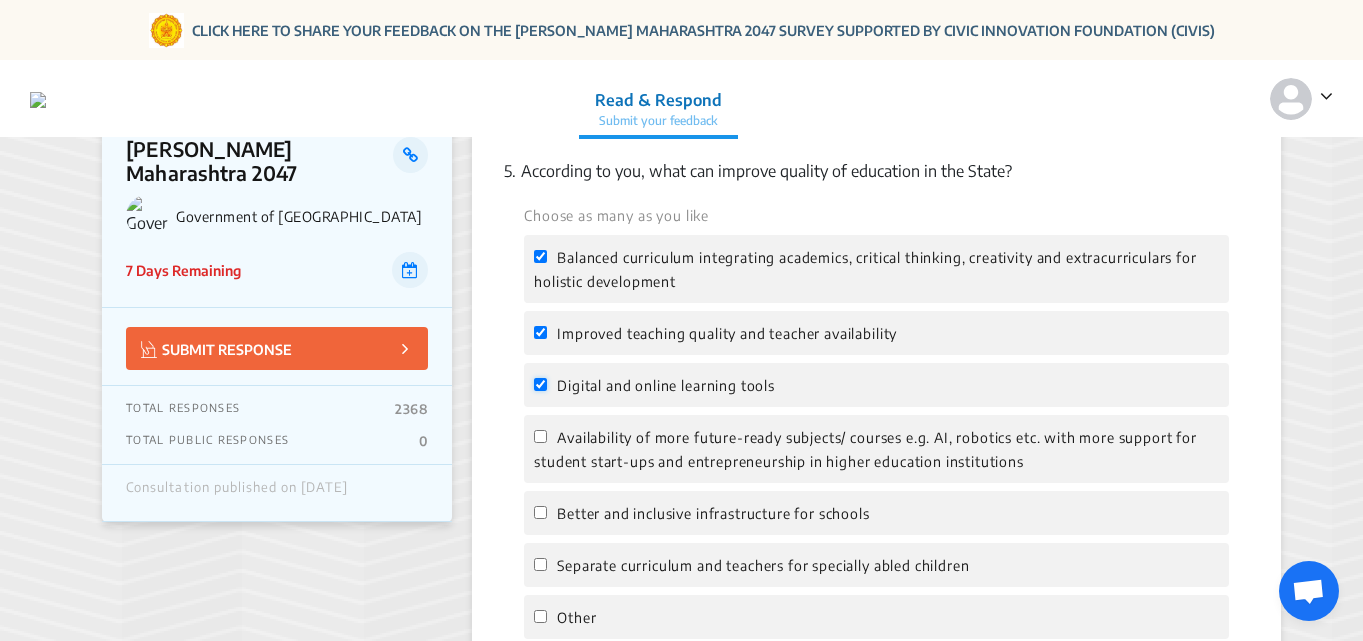 checkbox on "true" 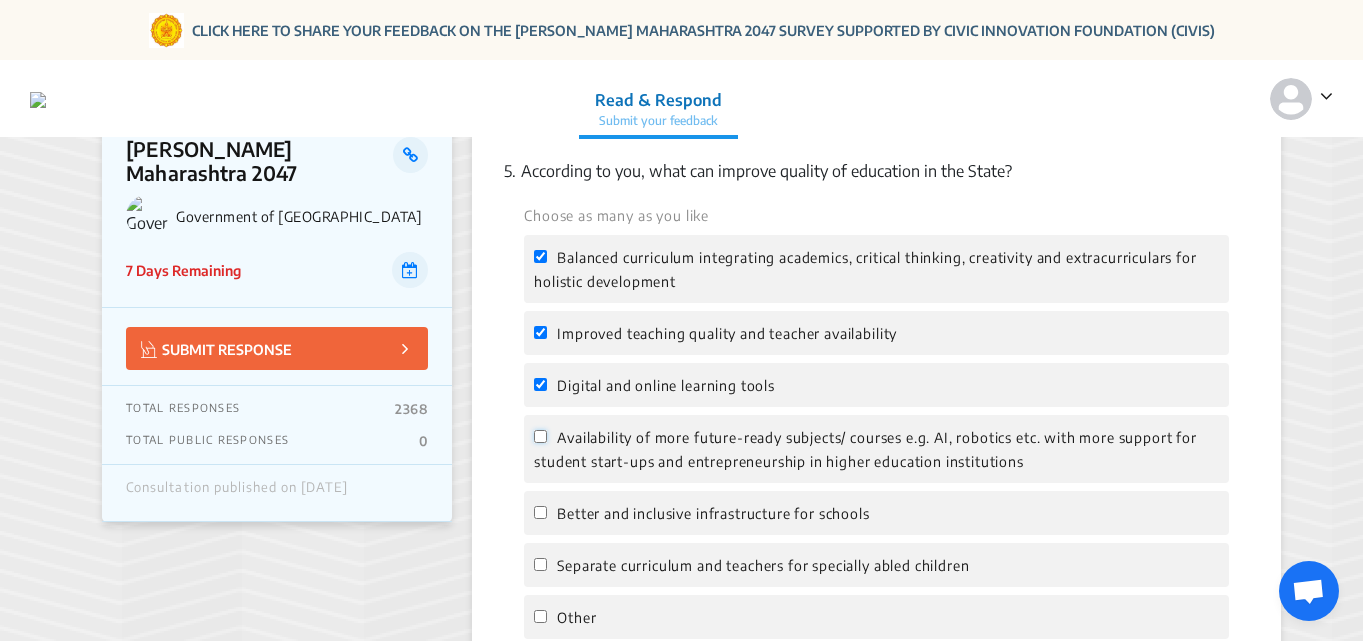 click on "Availability of more future-ready subjects/ courses e.g. AI, robotics etc. with more support for student start-ups and entrepreneurship in higher education institutions" 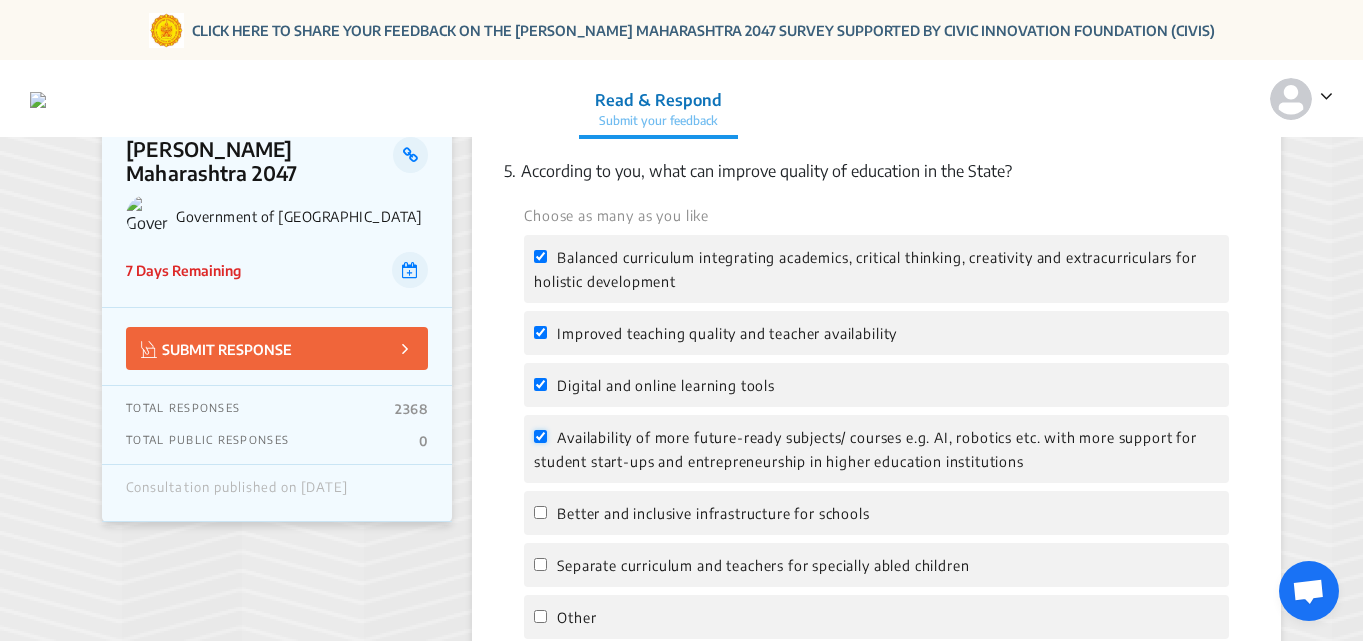 checkbox on "true" 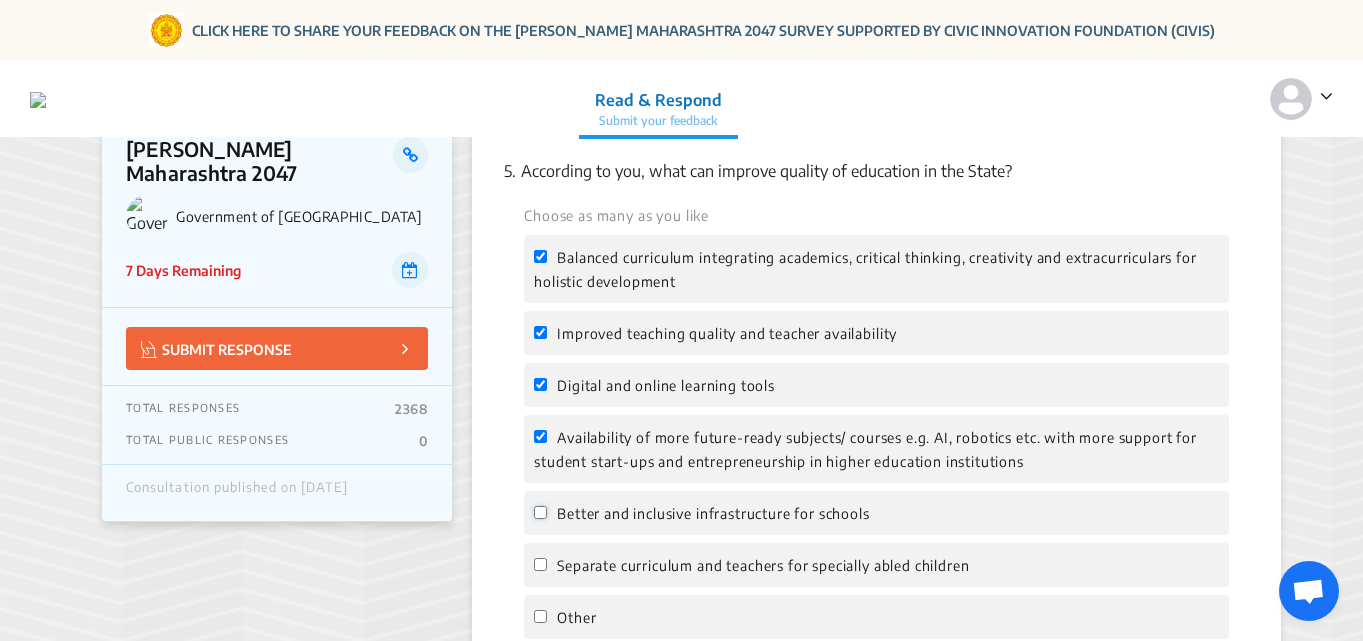 click on "Better and inclusive infrastructure for schools" 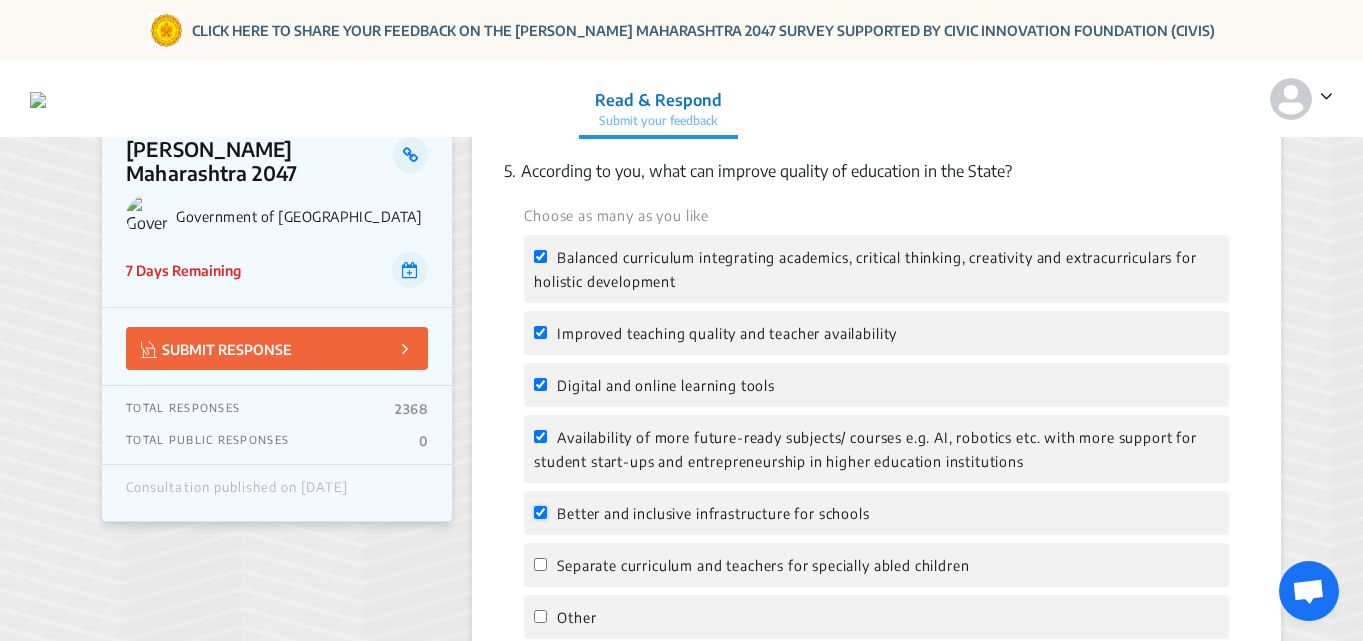 checkbox on "true" 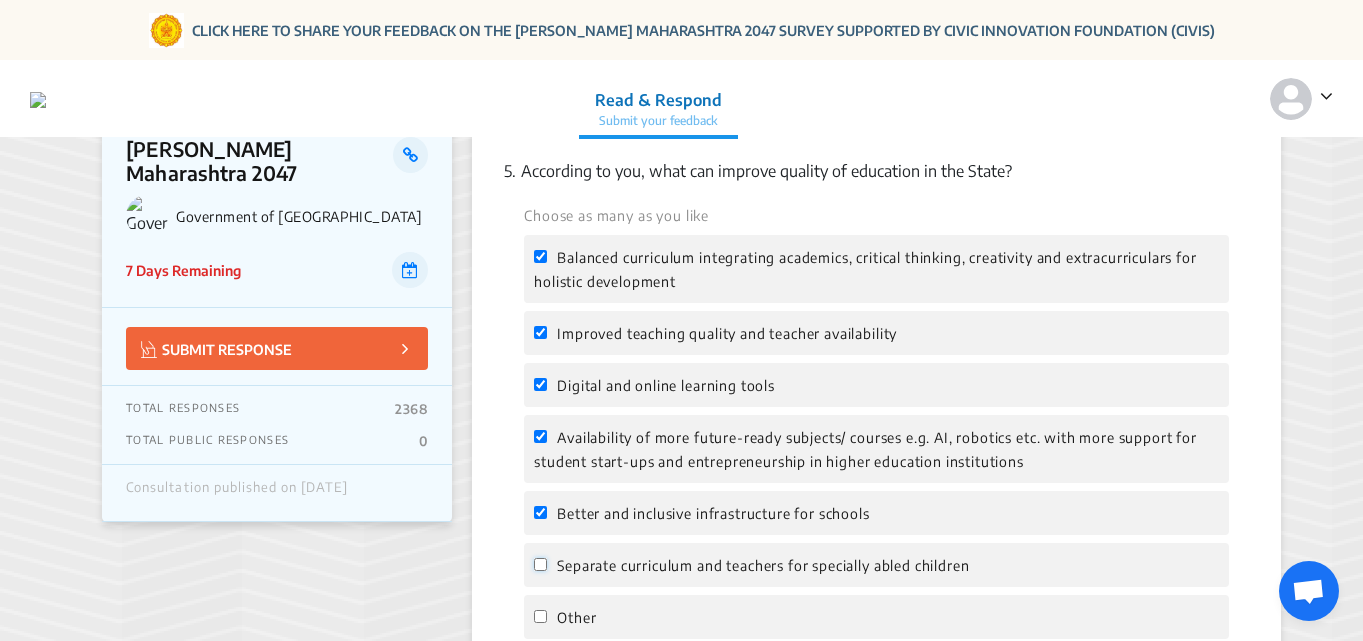 click on "Separate curriculum and teachers for specially abled children" 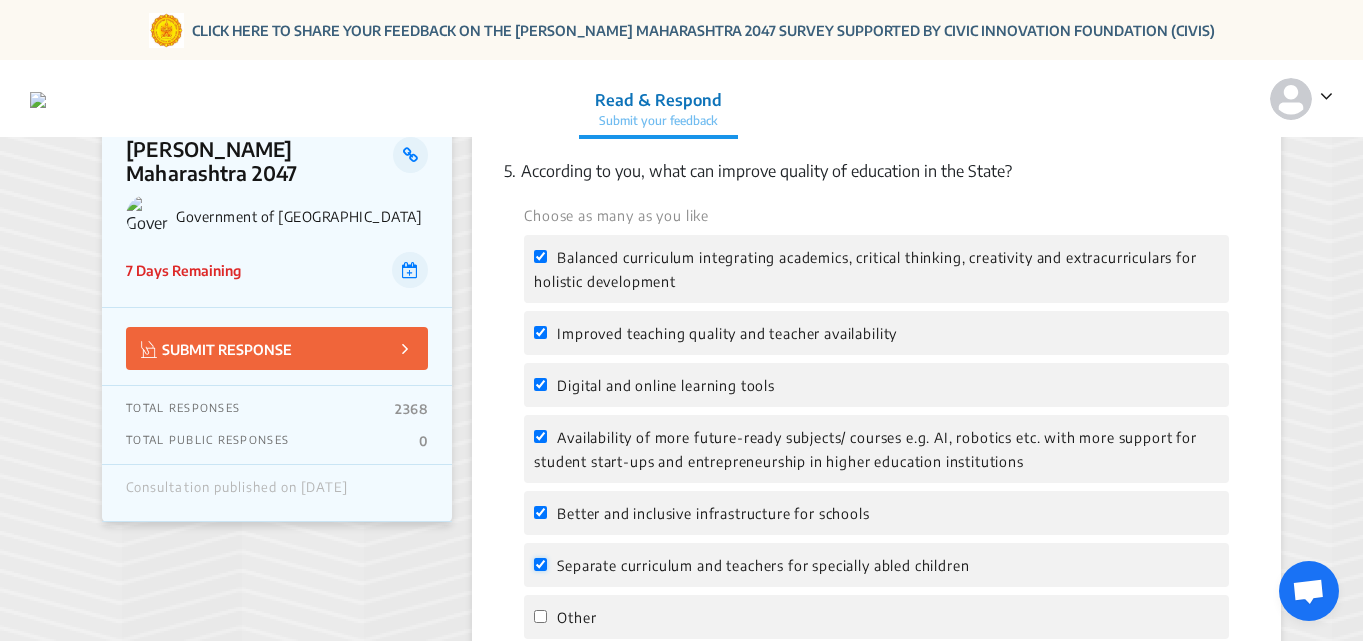 checkbox on "true" 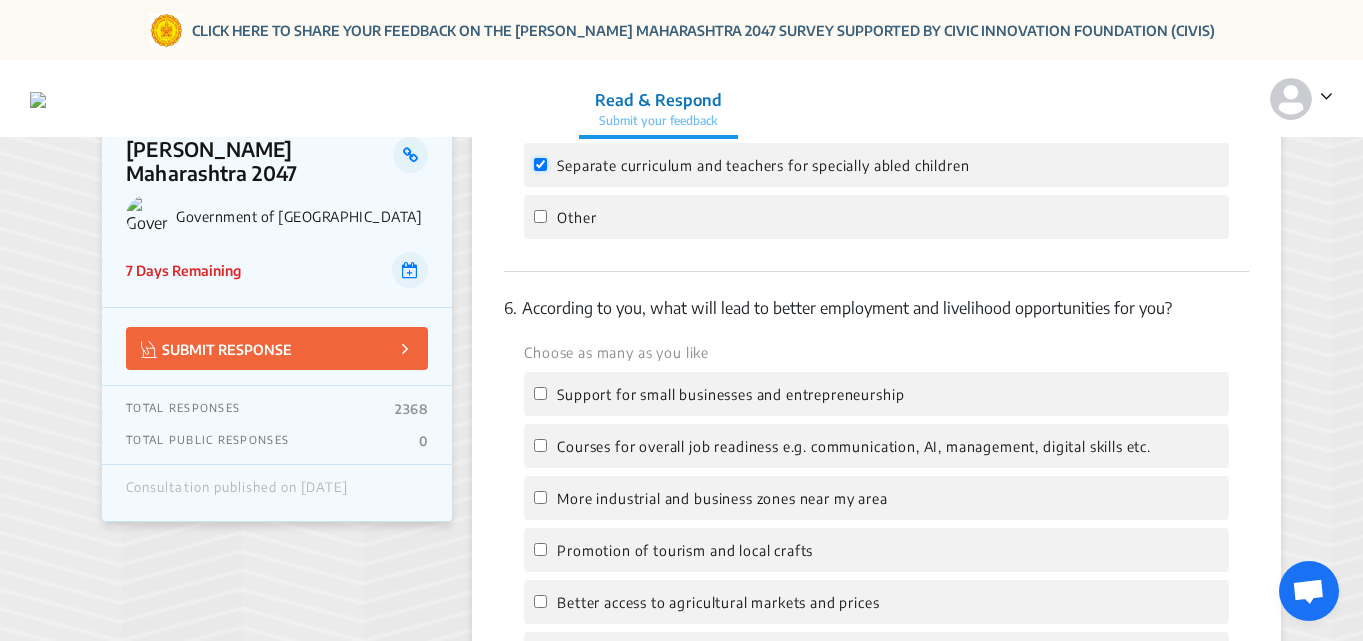 scroll, scrollTop: 2700, scrollLeft: 0, axis: vertical 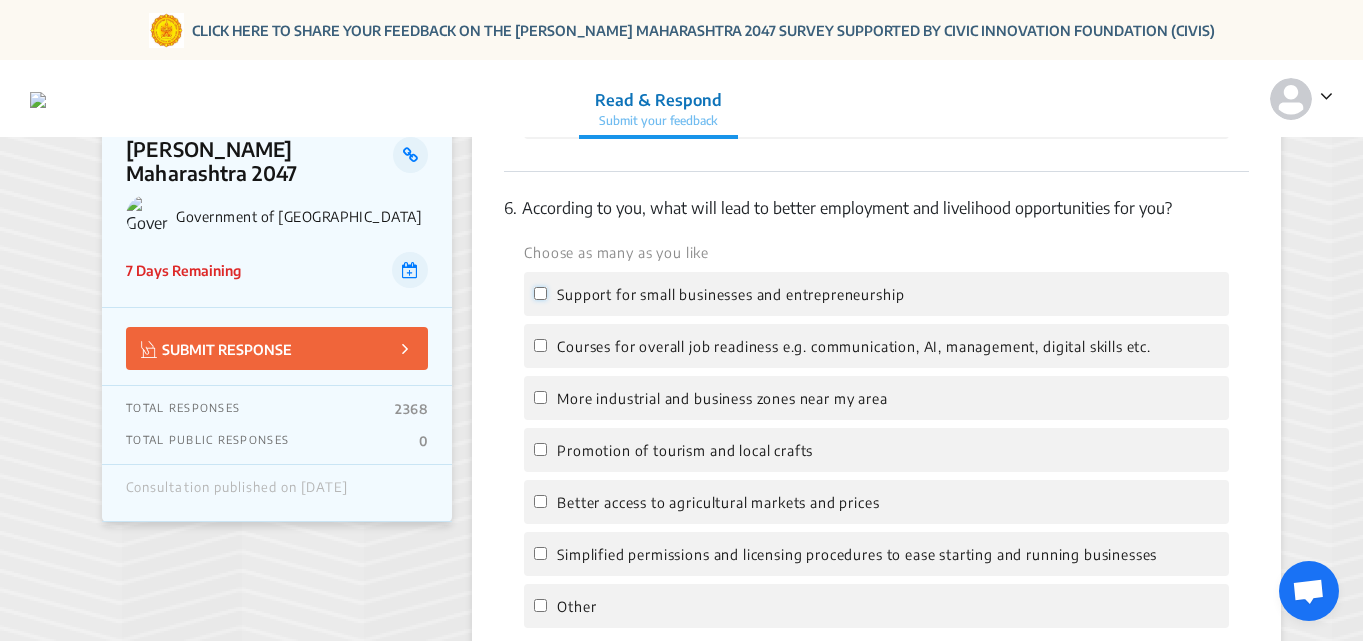 click on "Support for small businesses and entrepreneurship" 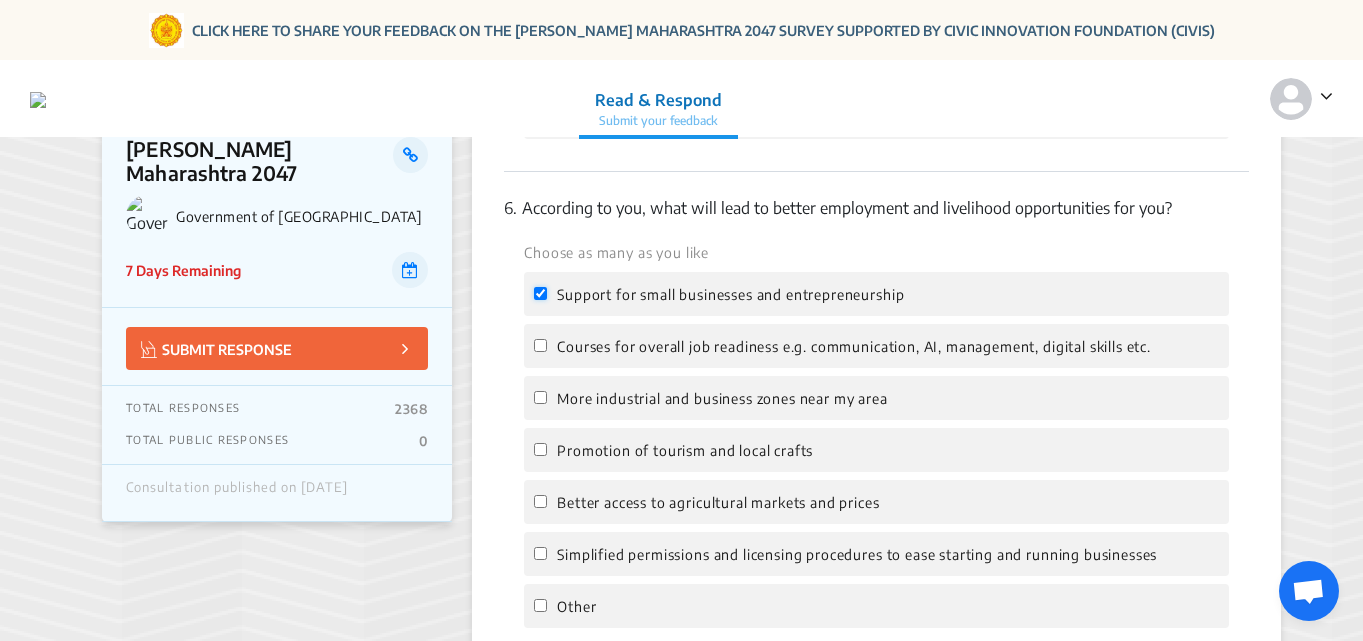 checkbox on "true" 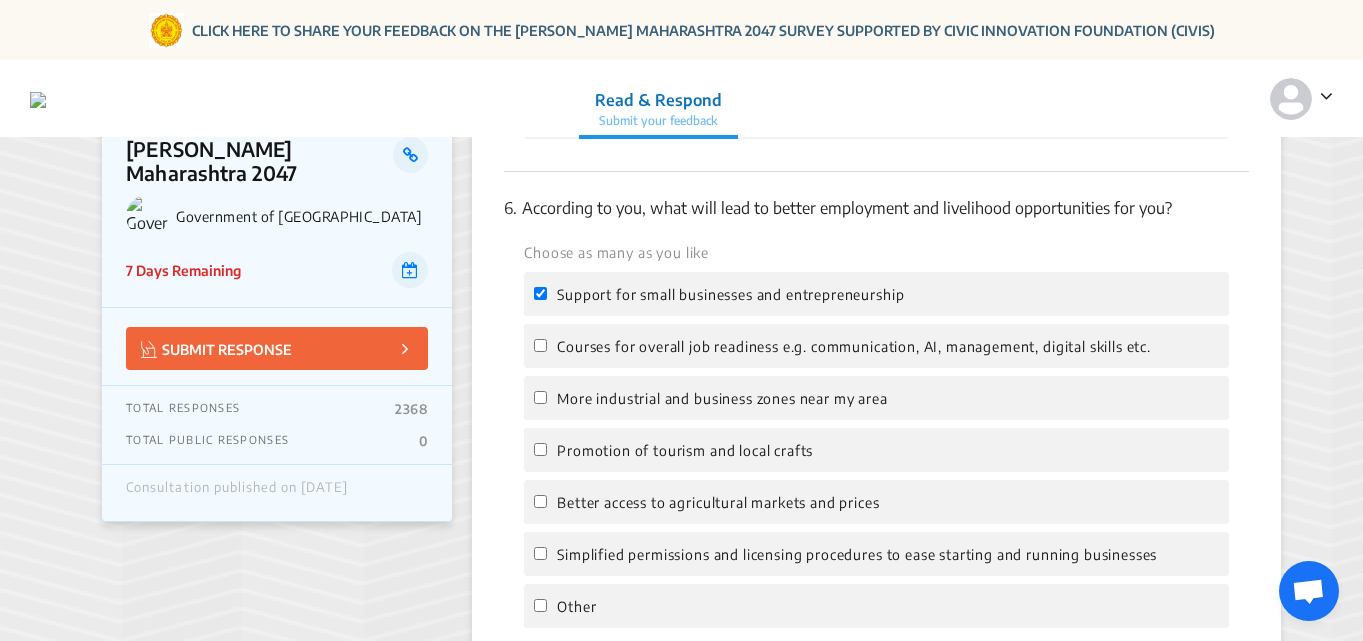 click on "Courses for overall job readiness e.g. communication, AI, management, digital skills etc." 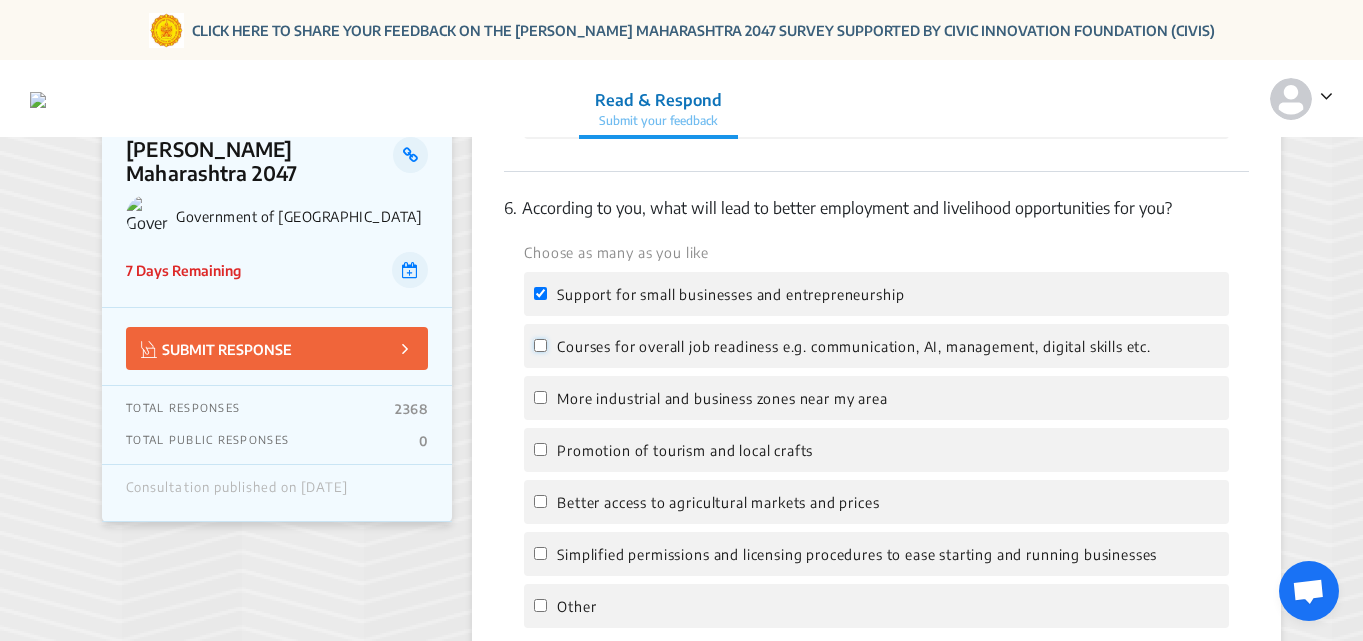 click on "Courses for overall job readiness e.g. communication, AI, management, digital skills etc." 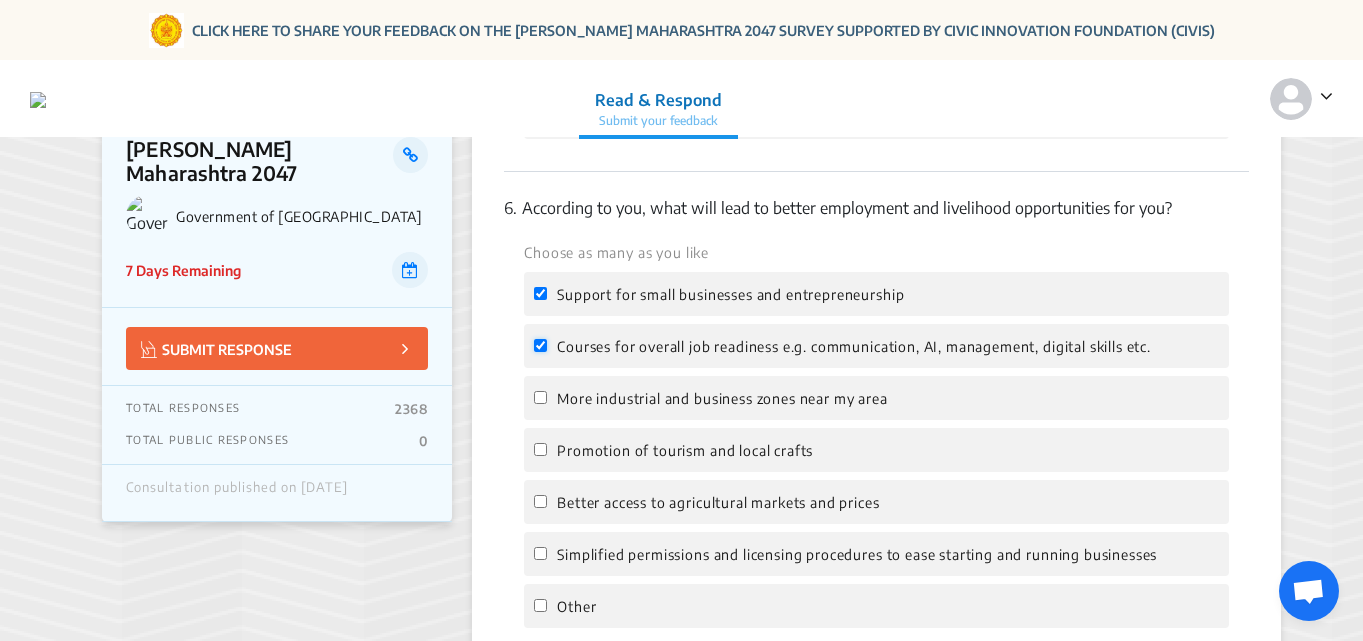 checkbox on "true" 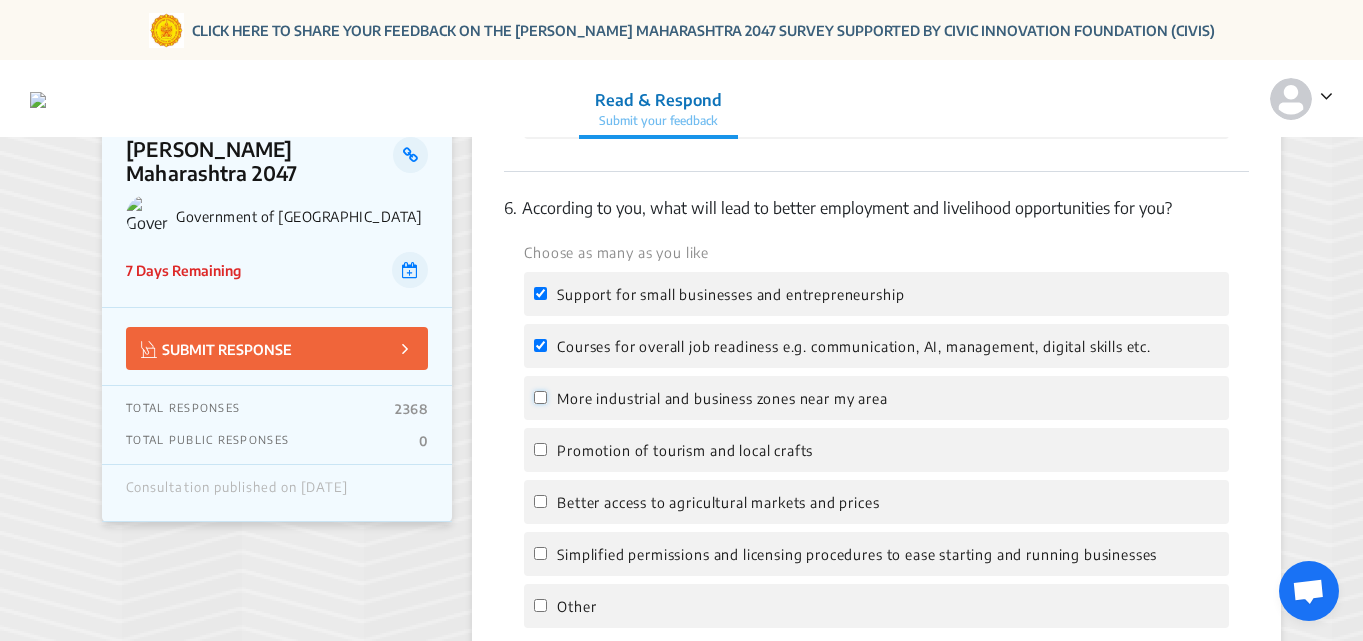 click on "More industrial and business zones near my area" 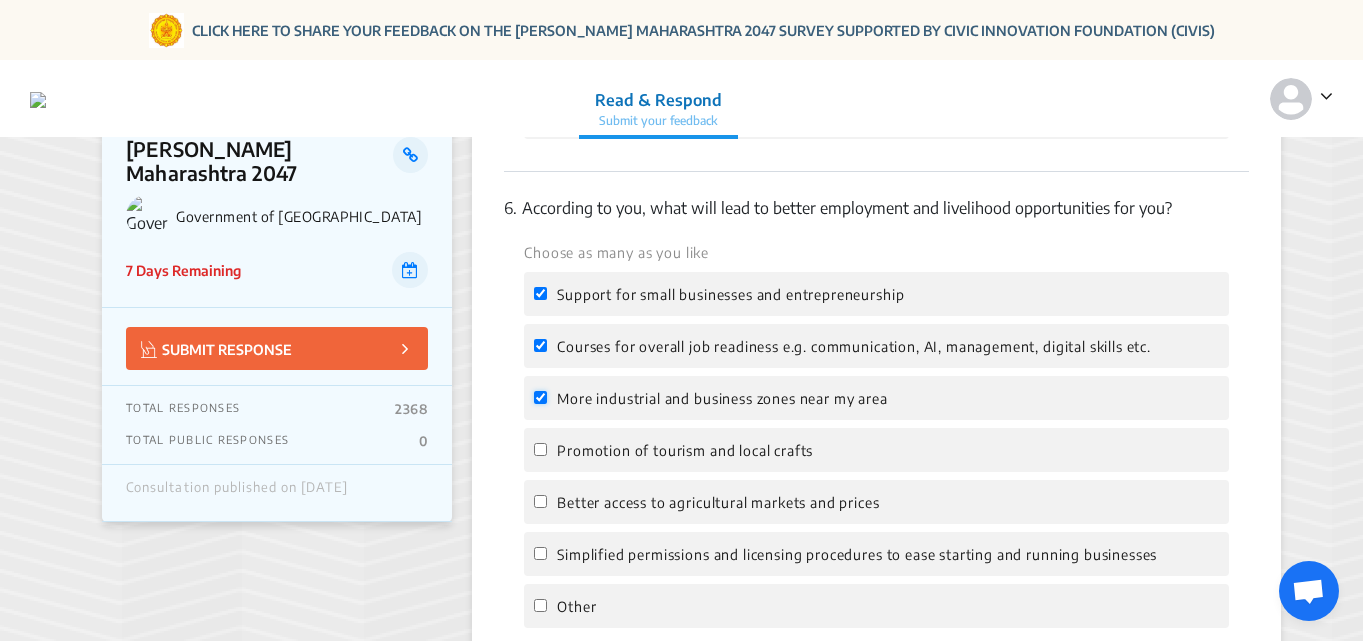 checkbox on "true" 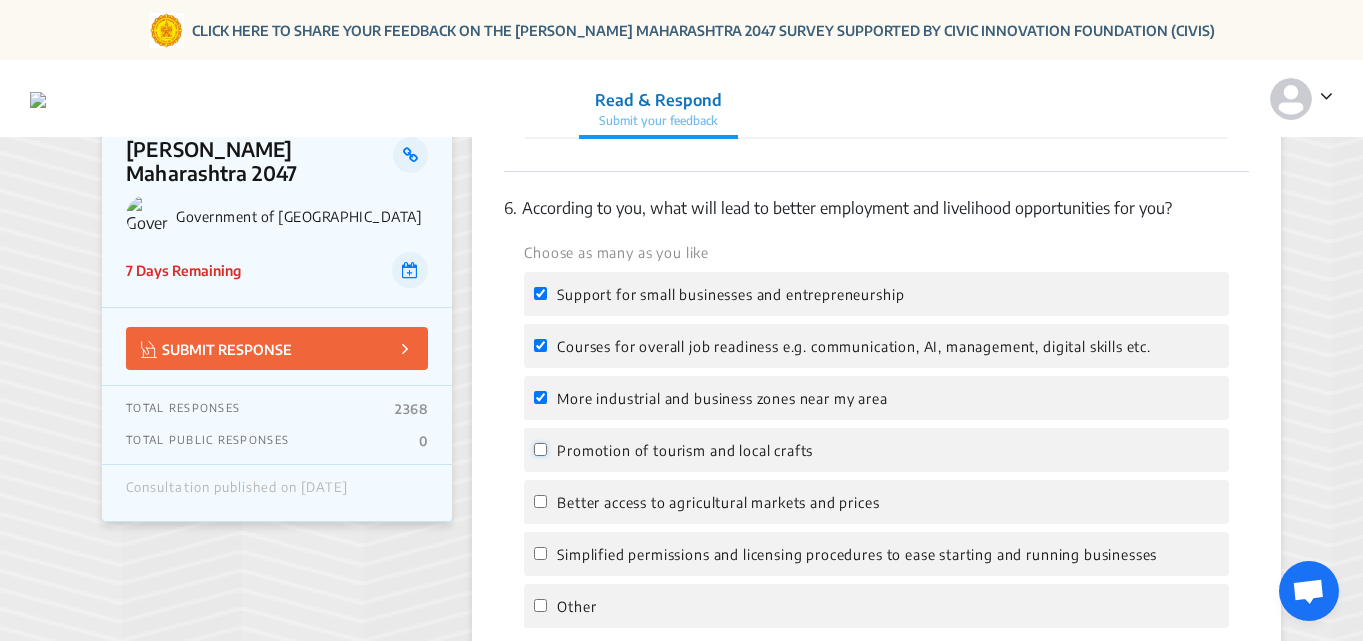 click on "Promotion of tourism and local crafts" 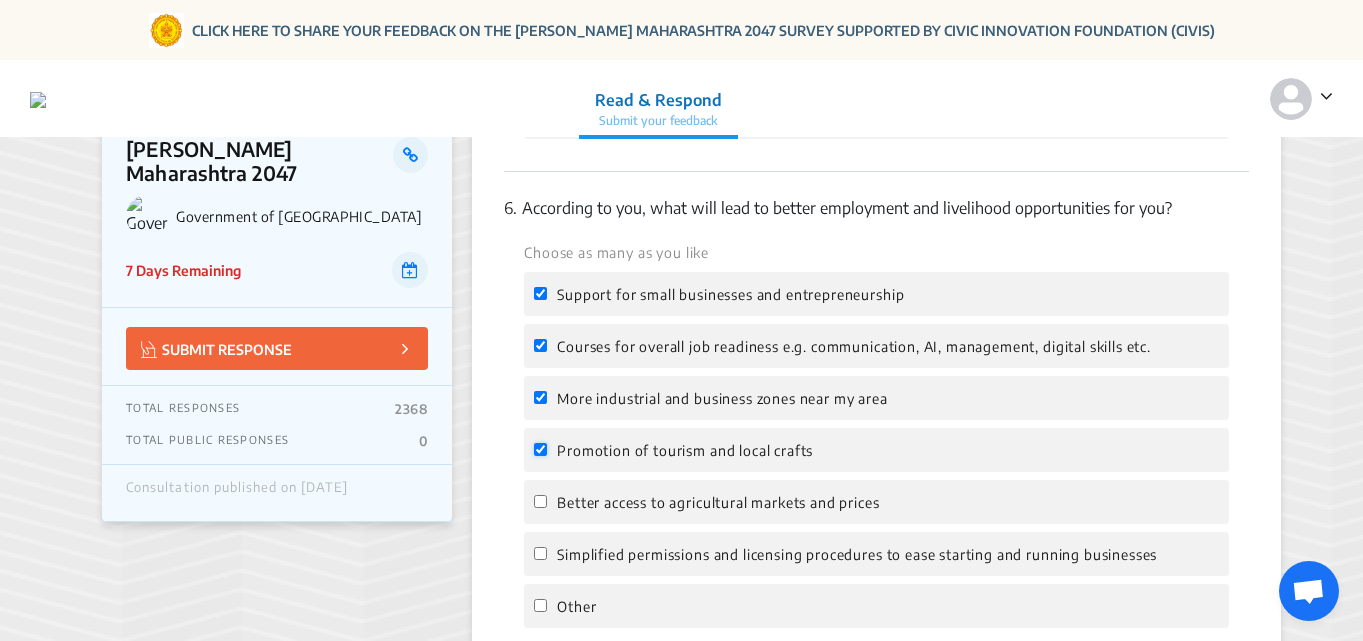 checkbox on "true" 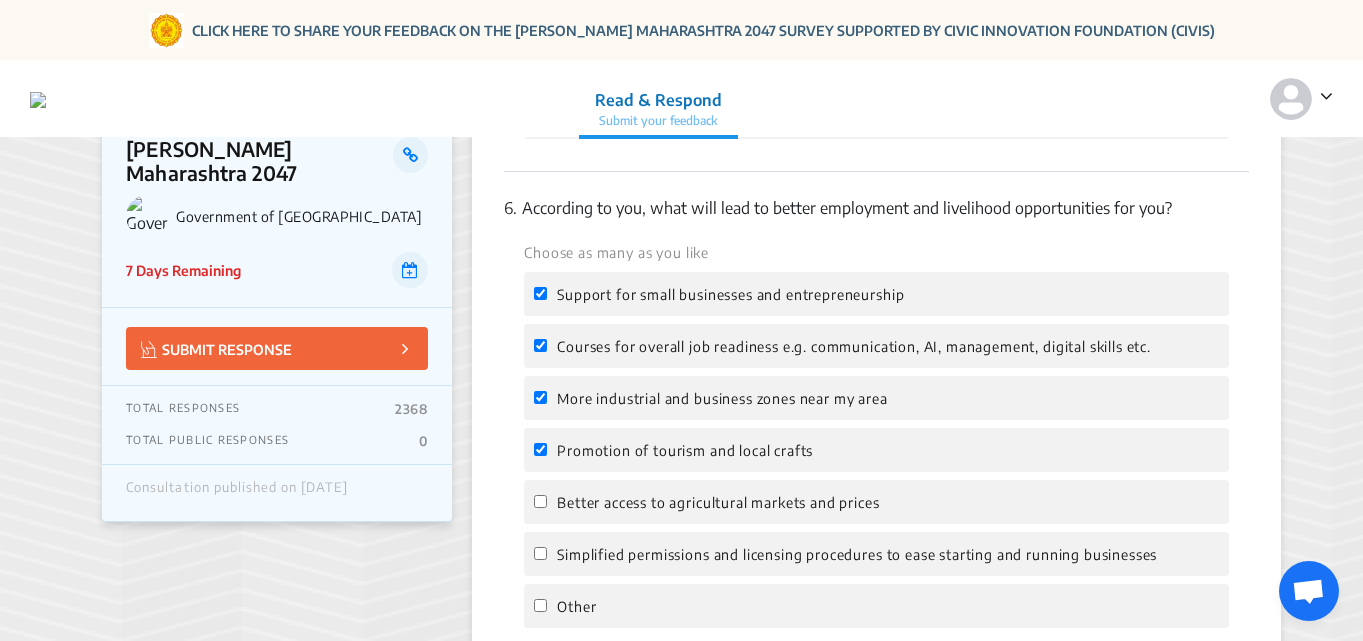 click on "Better access to agricultural markets and prices" 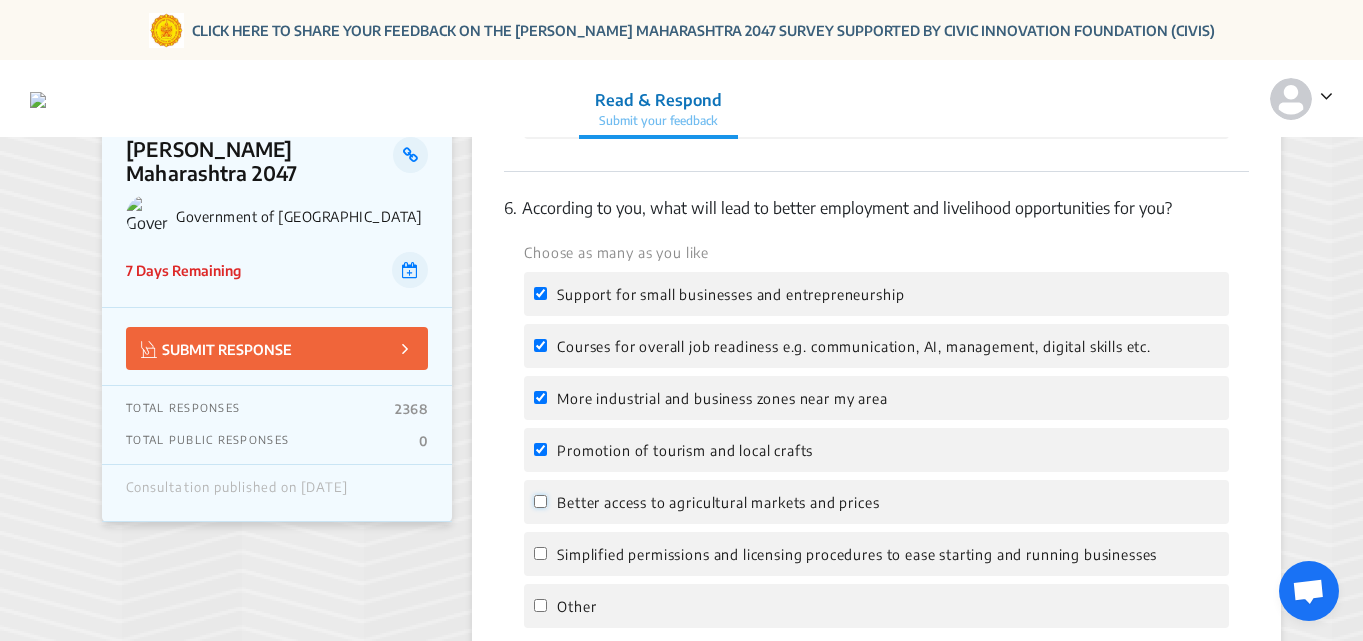 click on "Better access to agricultural markets and prices" 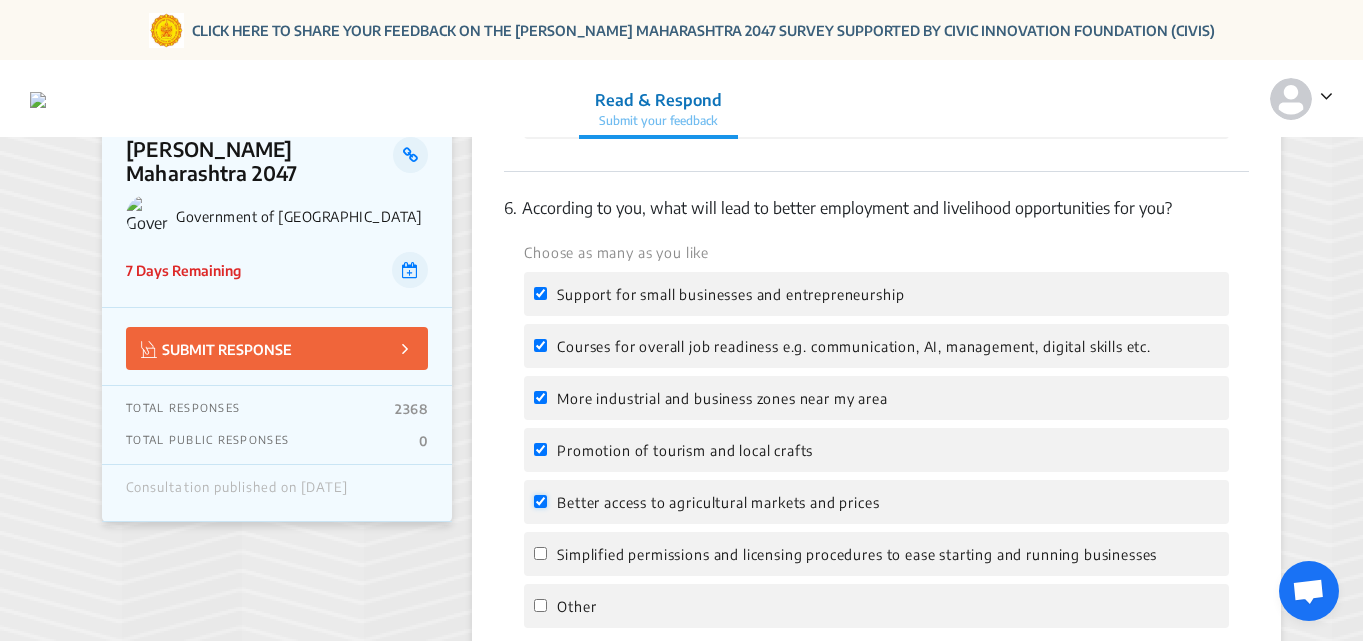 checkbox on "true" 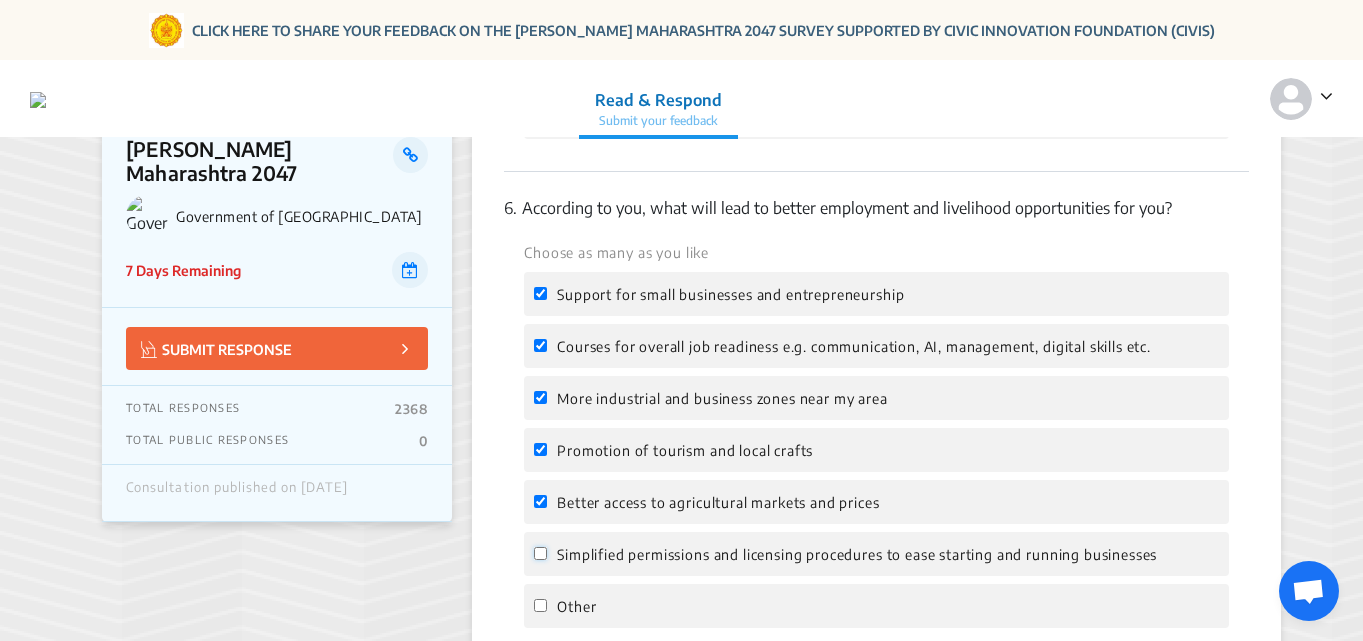 click on "Simplified permissions and licensing procedures to ease starting and running businesses" 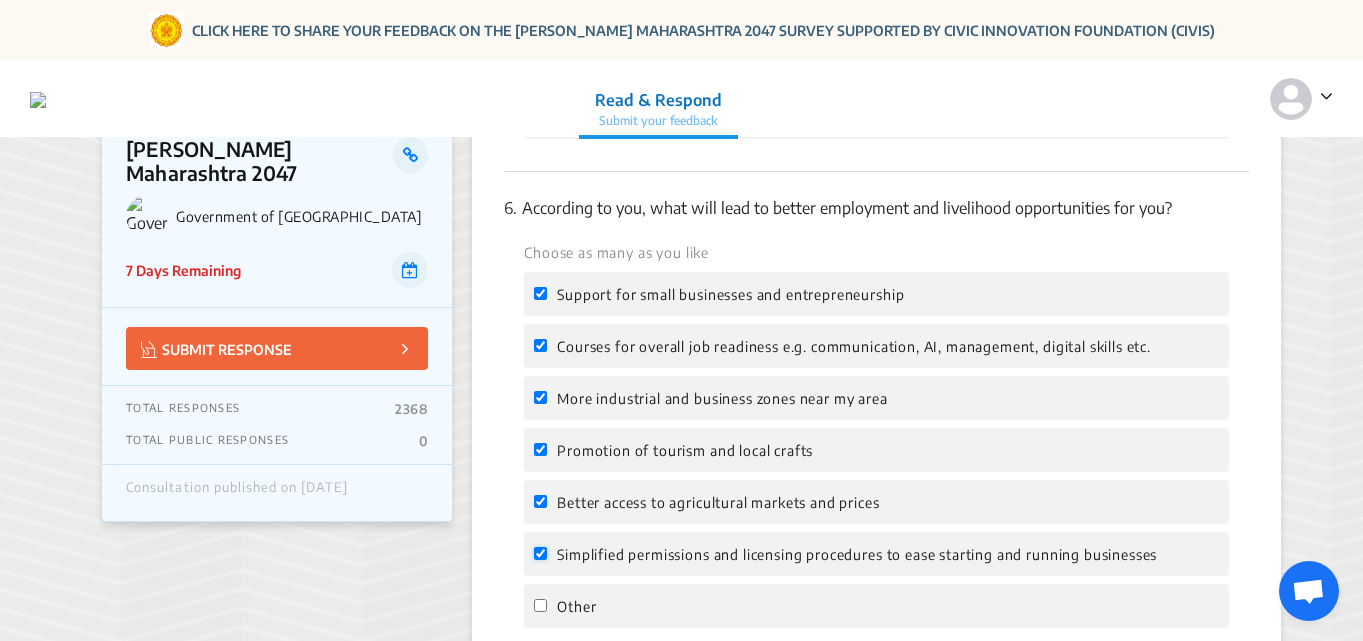 checkbox on "true" 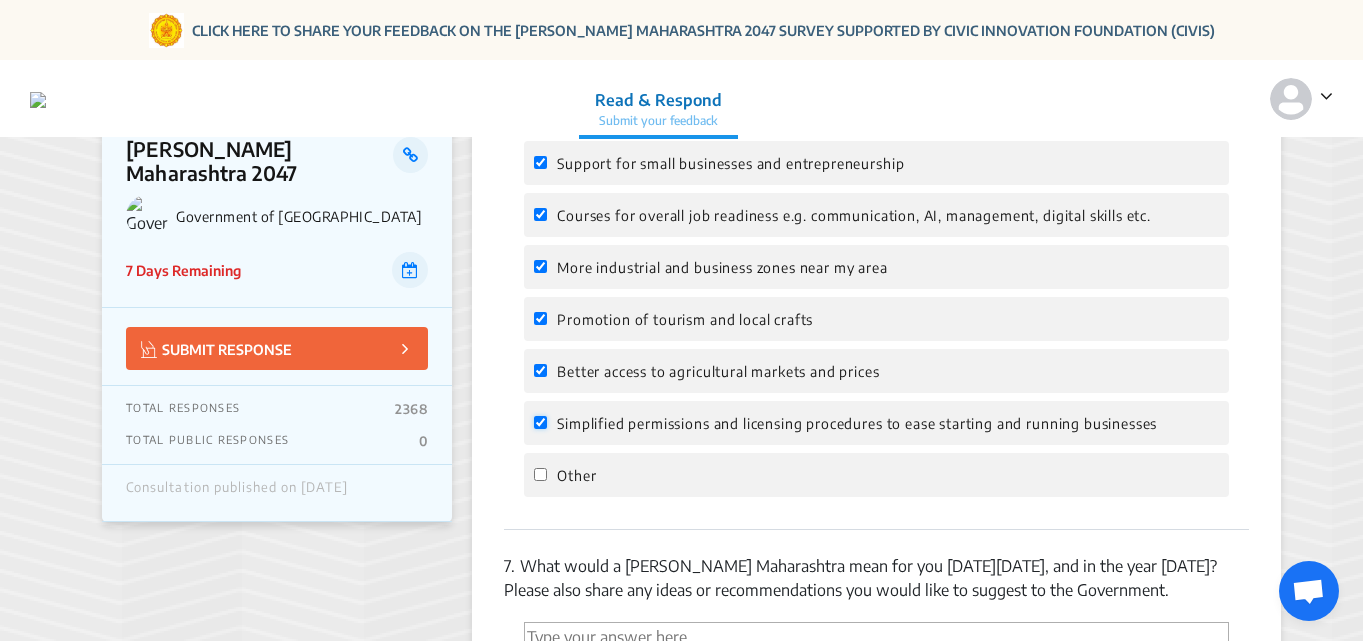 scroll, scrollTop: 3100, scrollLeft: 0, axis: vertical 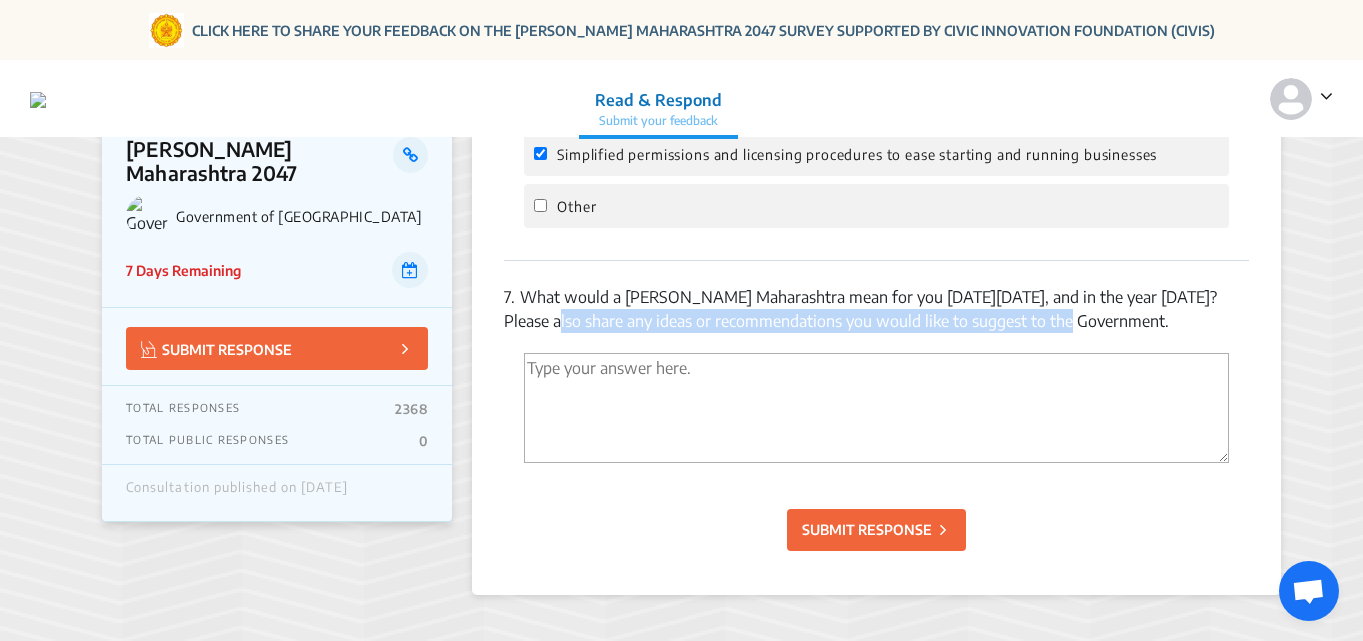 drag, startPoint x: 504, startPoint y: 314, endPoint x: 1011, endPoint y: 314, distance: 507 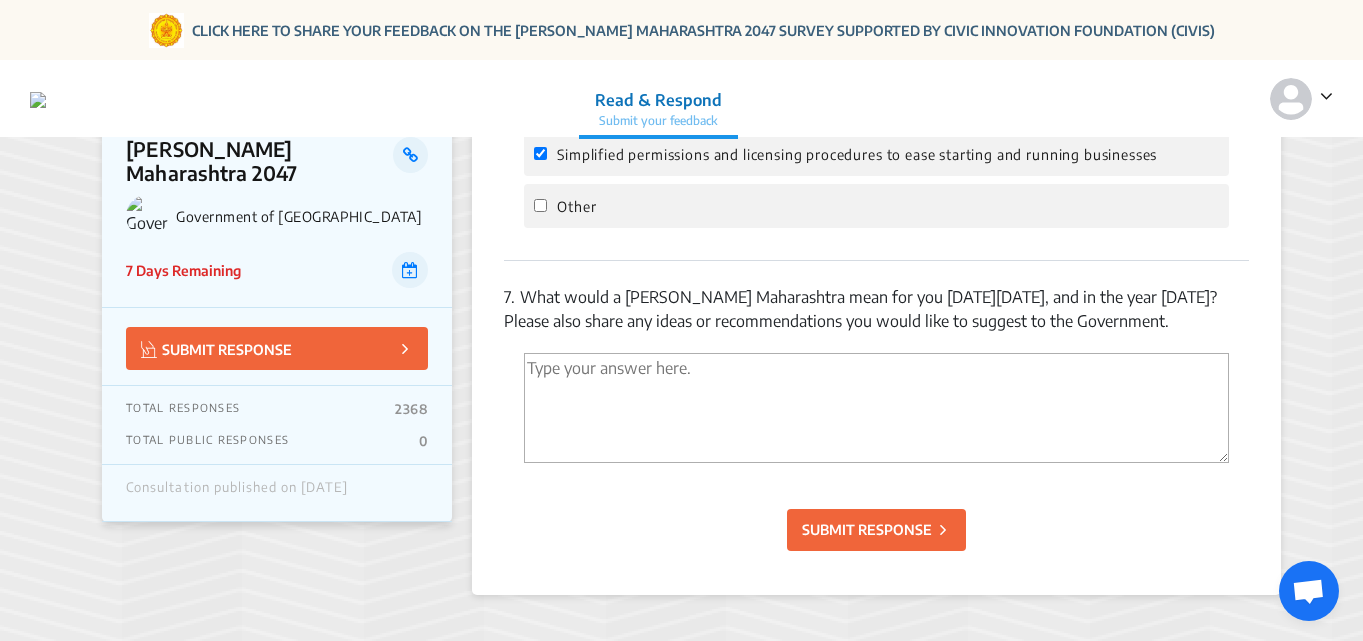 click on "7.  What would a [PERSON_NAME] Maharashtra mean for you [DATE][DATE], and in the year [DATE]? Please also share any ideas or recommendations you would like to suggest to the Government." 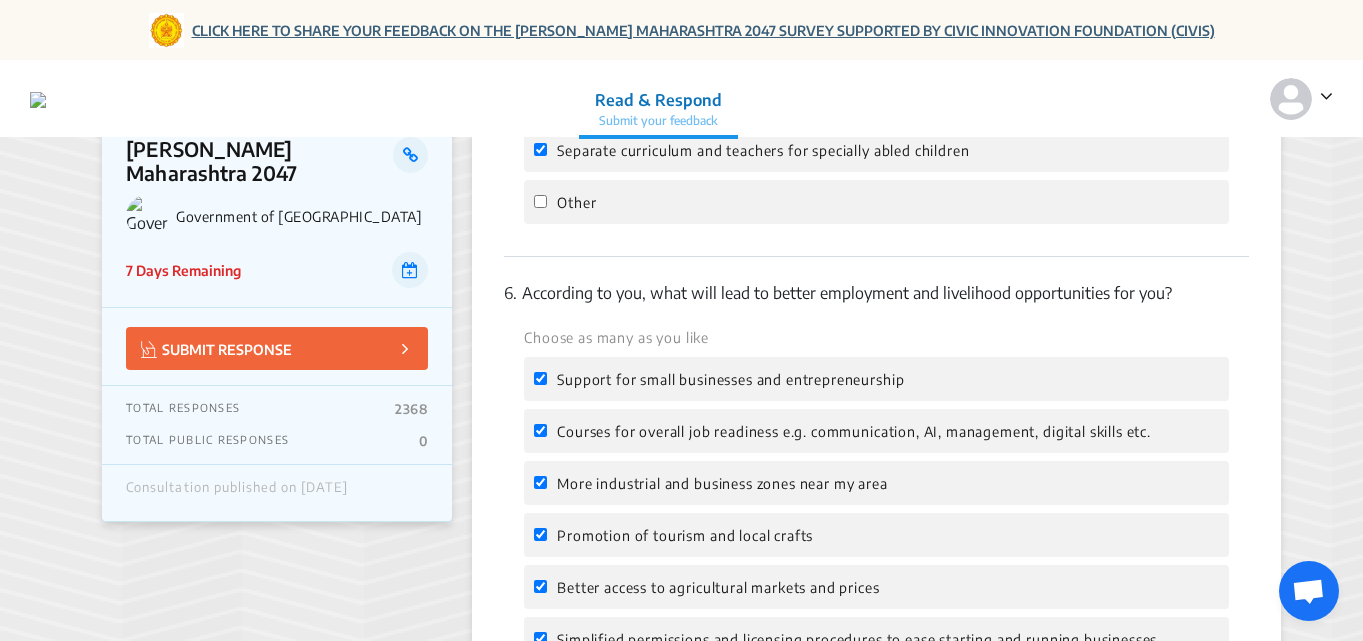 scroll, scrollTop: 2400, scrollLeft: 0, axis: vertical 